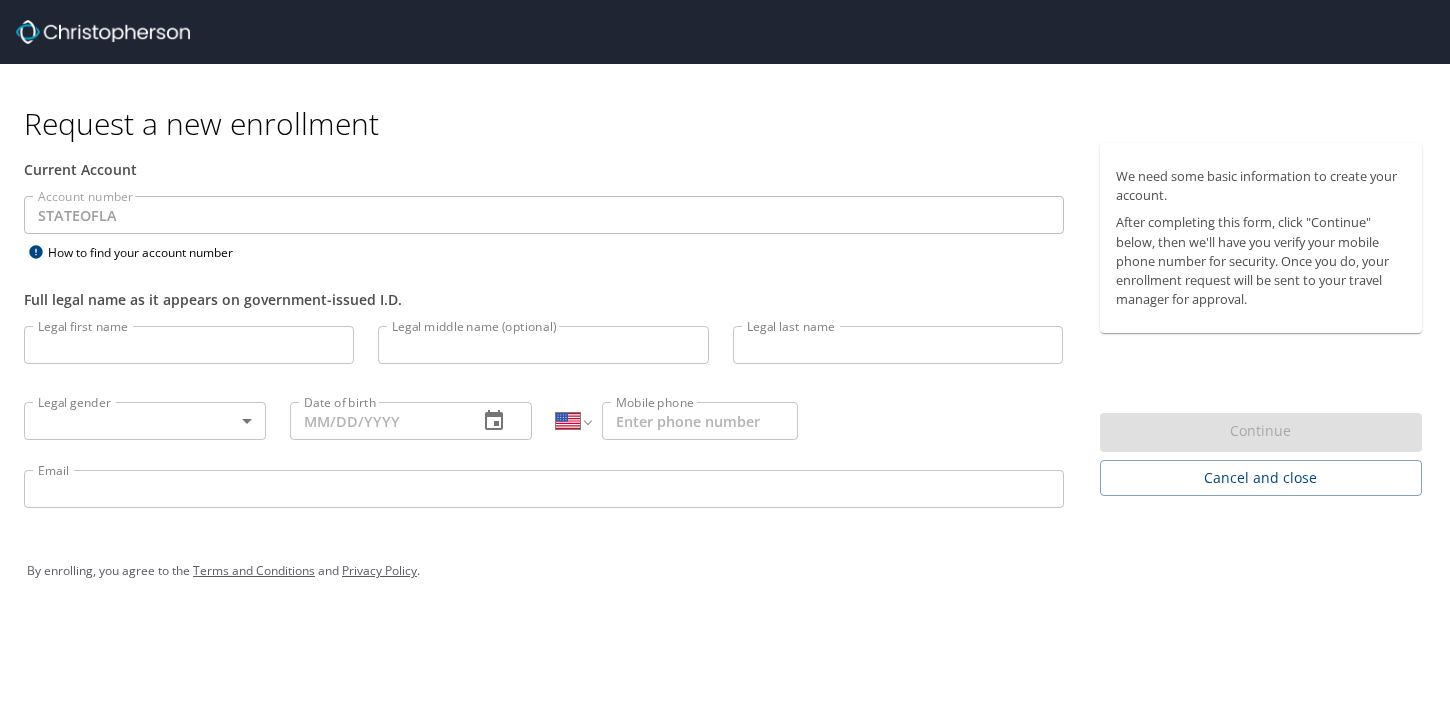select on "US" 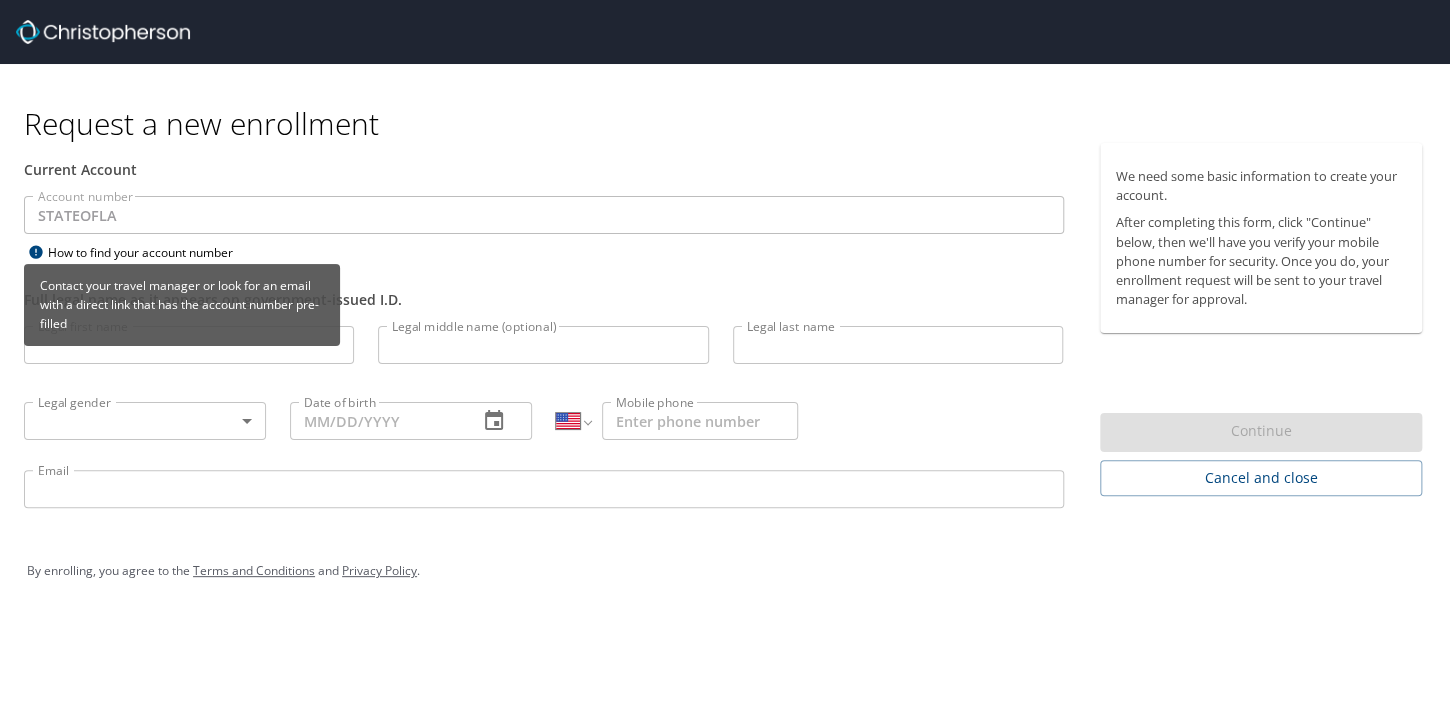 click on "How to find your account number" at bounding box center (149, 252) 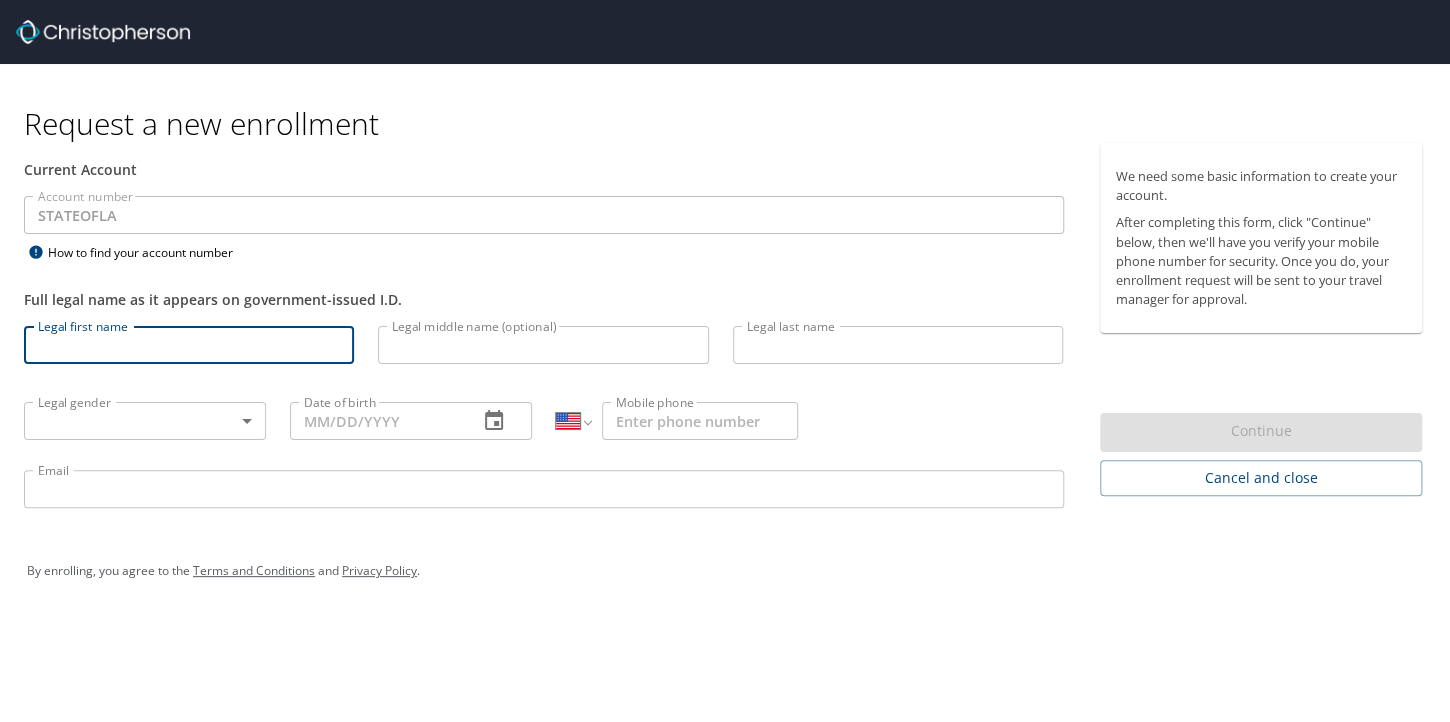 click on "Legal first name" at bounding box center (189, 345) 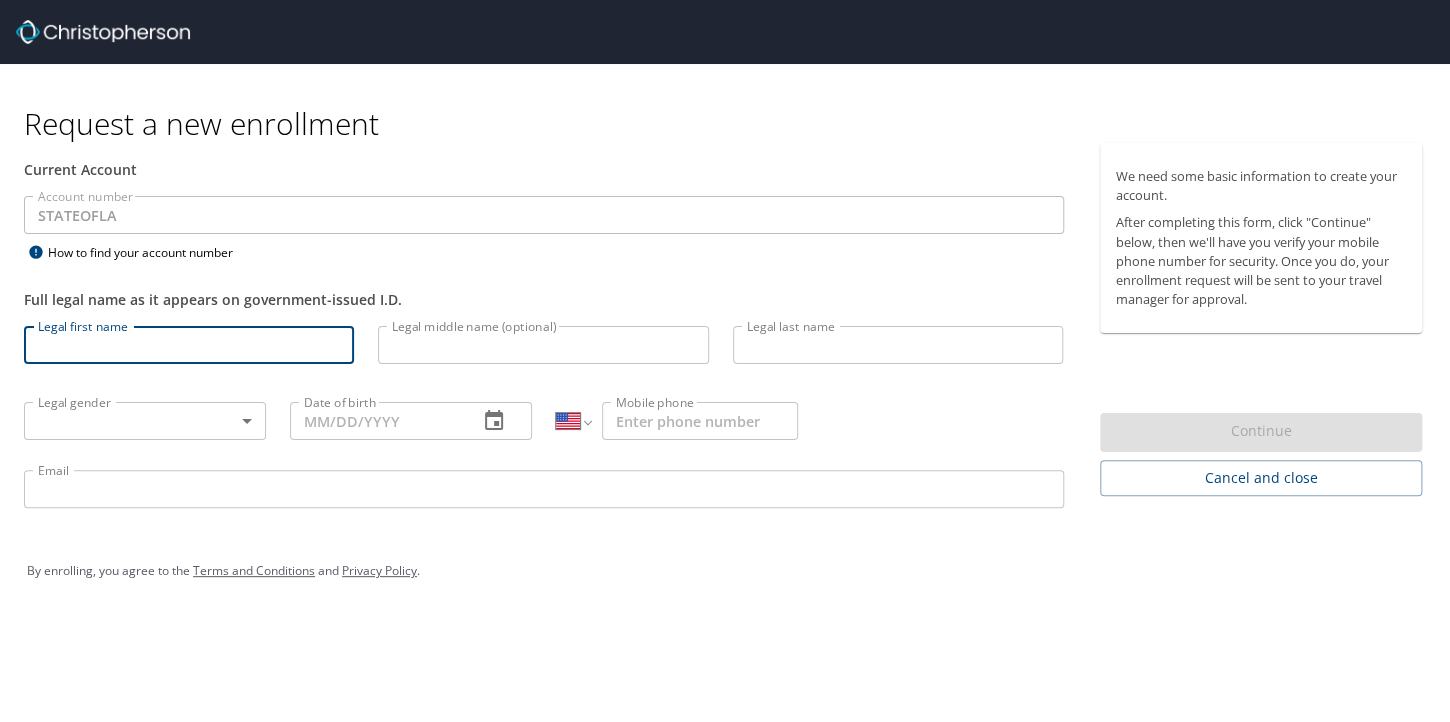 type on "[FIRST]" 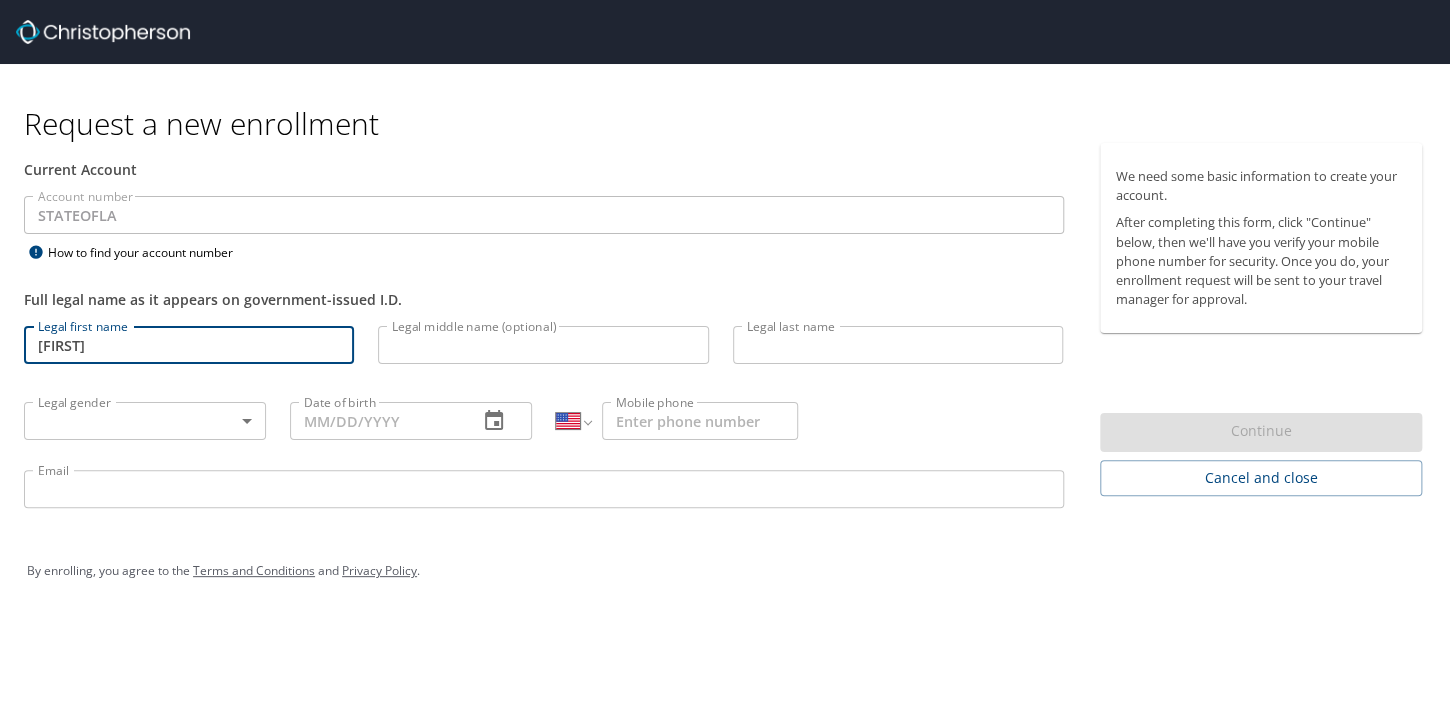 type on "Bell" 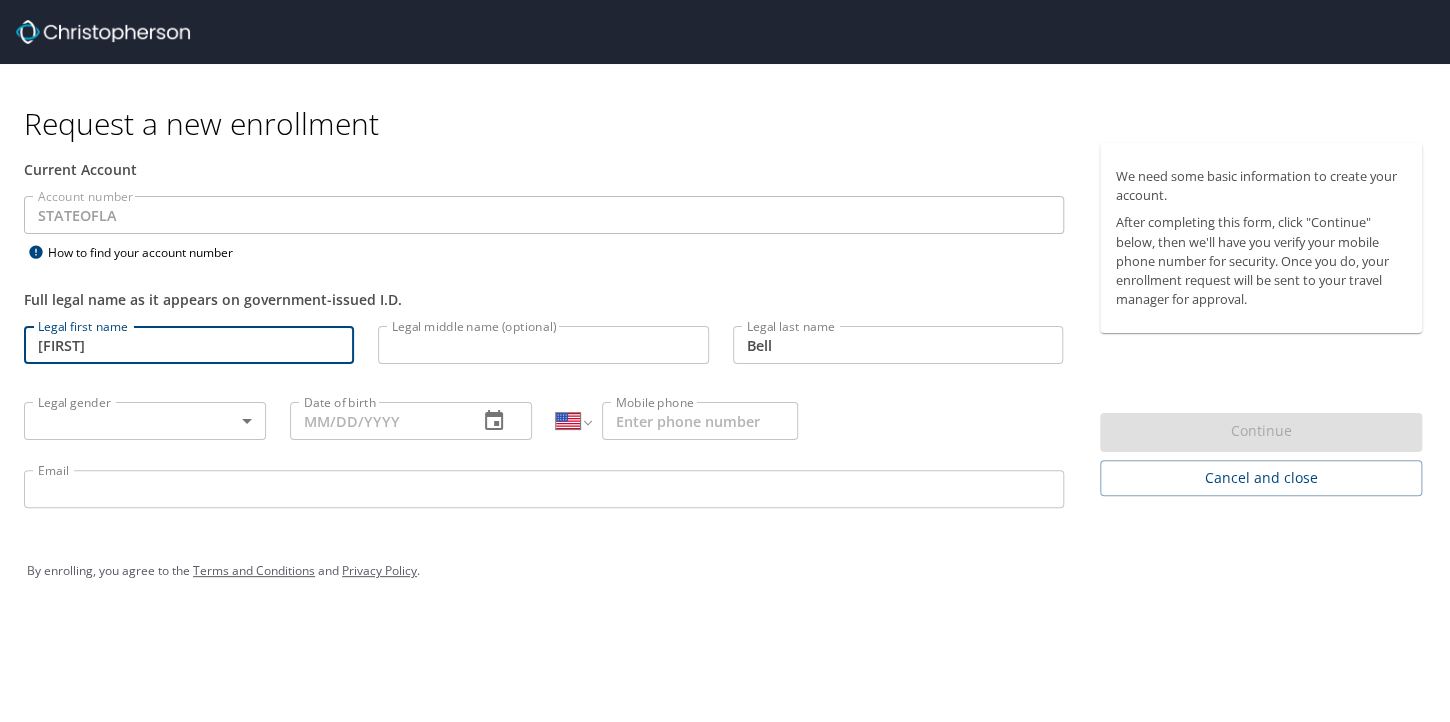 type on "(828) [PHONE]" 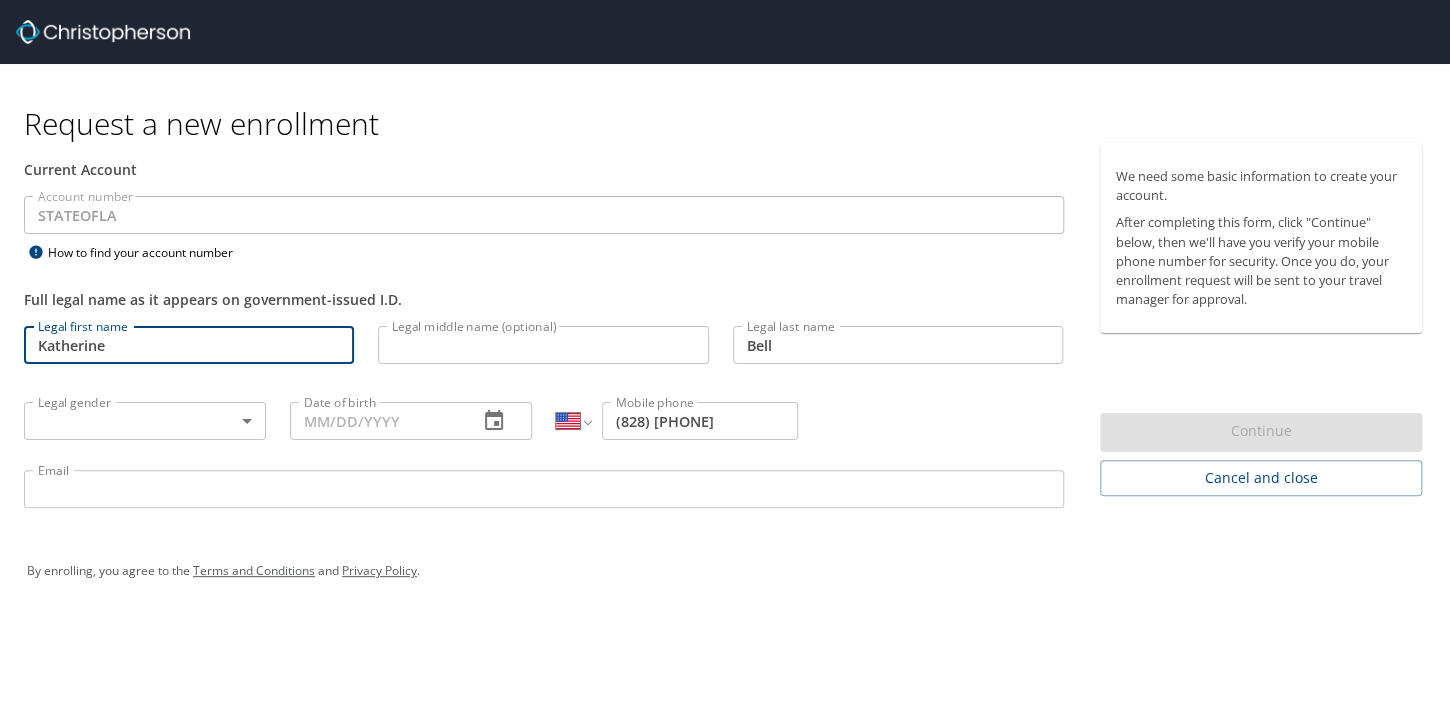 type on "Katherine" 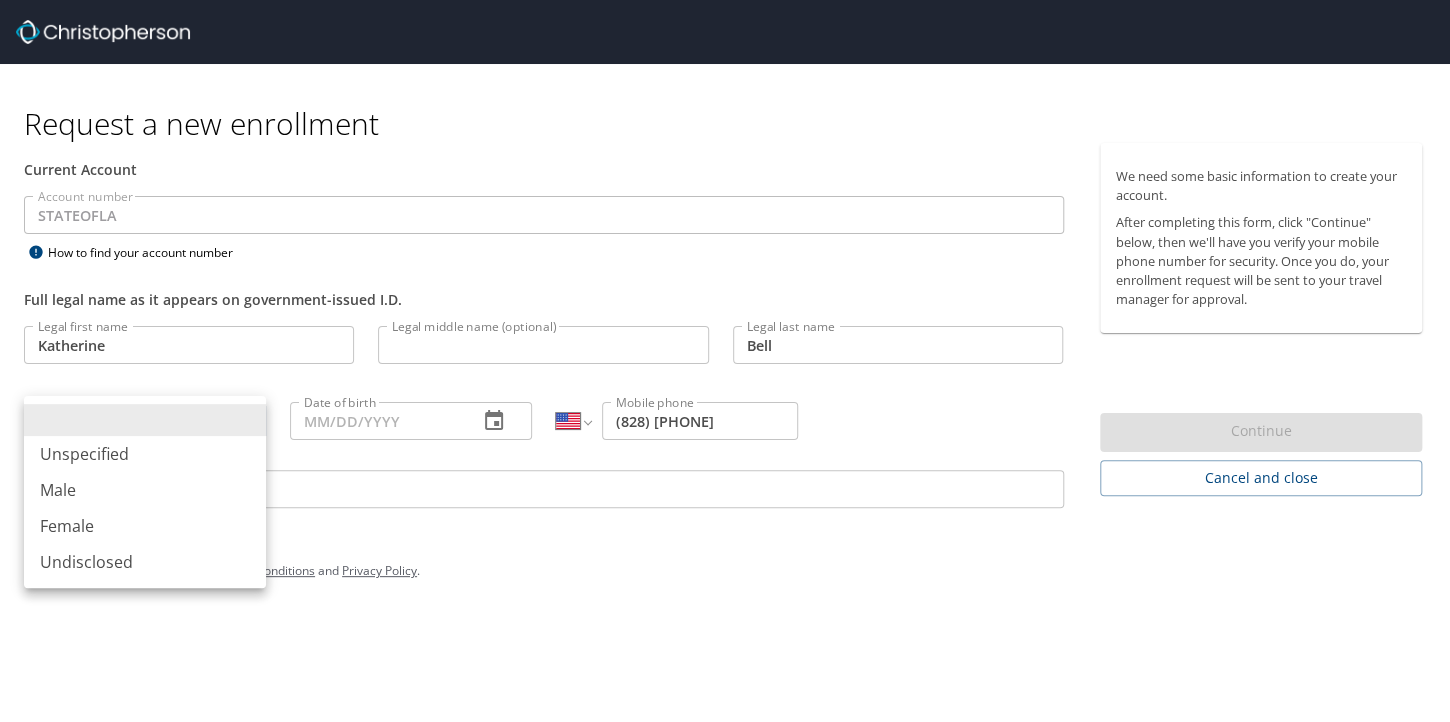click on "Request a new enrollment Current Account Account number [STATE] Account number  How to find your account number Full legal name as it appears on government-issued I.D. Legal first name [FIRST] Legal first name Legal middle name (optional) Legal middle name (optional) Legal last name [LAST] Legal last name Legal gender ​ Legal gender Date of birth Date of birth International Afghanistan Åland Islands Albania Algeria American Samoa Andorra Angola Anguilla Antigua and Barbuda Argentina Armenia Aruba Ascension Island Australia Austria Azerbaijan Bahamas Bahrain Bangladesh Barbados Belarus Belgium Belize Benin Bermuda Bhutan Bolivia Bonaire, Sint Eustatius and Saba Bosnia and Herzegovina Botswana Brazil British Indian Ocean Territory Brunei Darussalam Bulgaria Burkina Faso Burma Burundi Cambodia Cameroon Canada Cape Verde Cayman Islands Central African Republic Chad Chile China Christmas Island Cocos (Keeling) Islands Colombia Comoros Congo Congo, Democratic Republic of the Cook Islands Costa Rica" at bounding box center [725, 361] 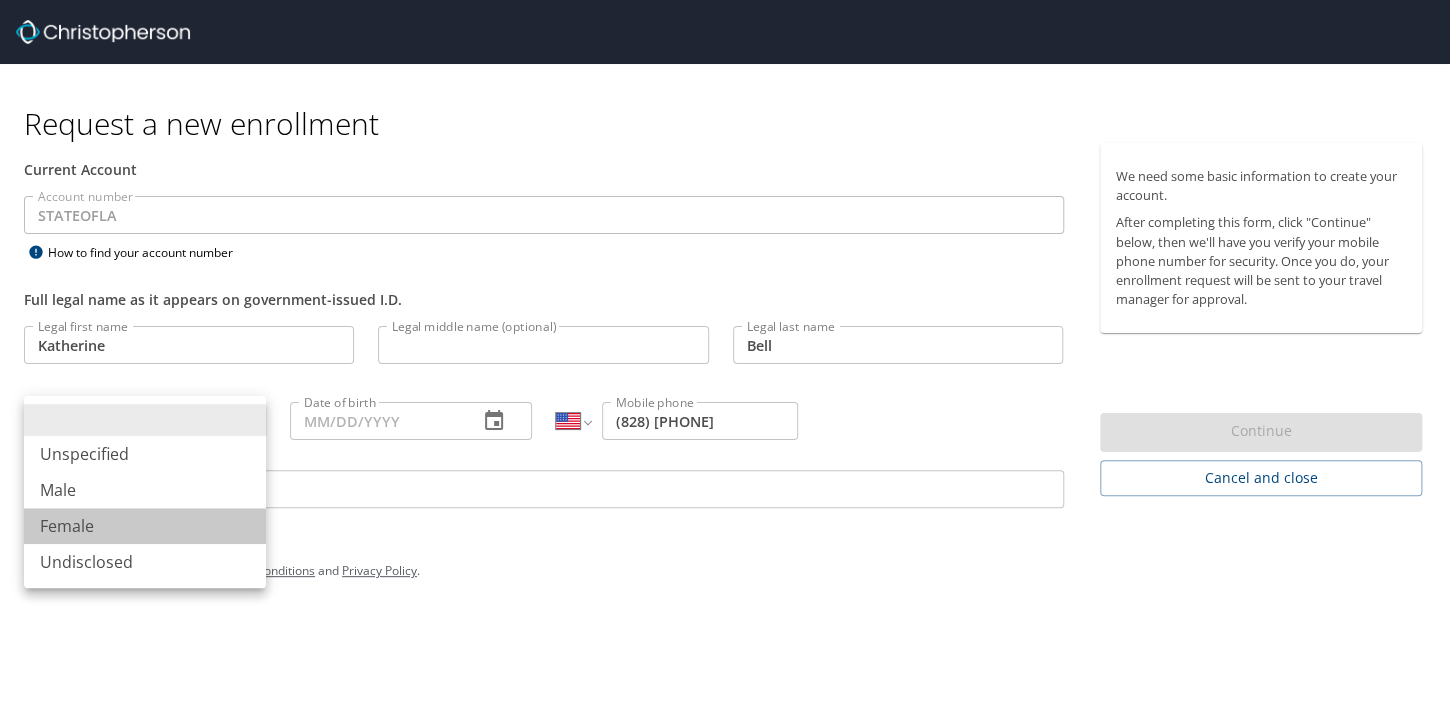 click on "Female" at bounding box center (145, 526) 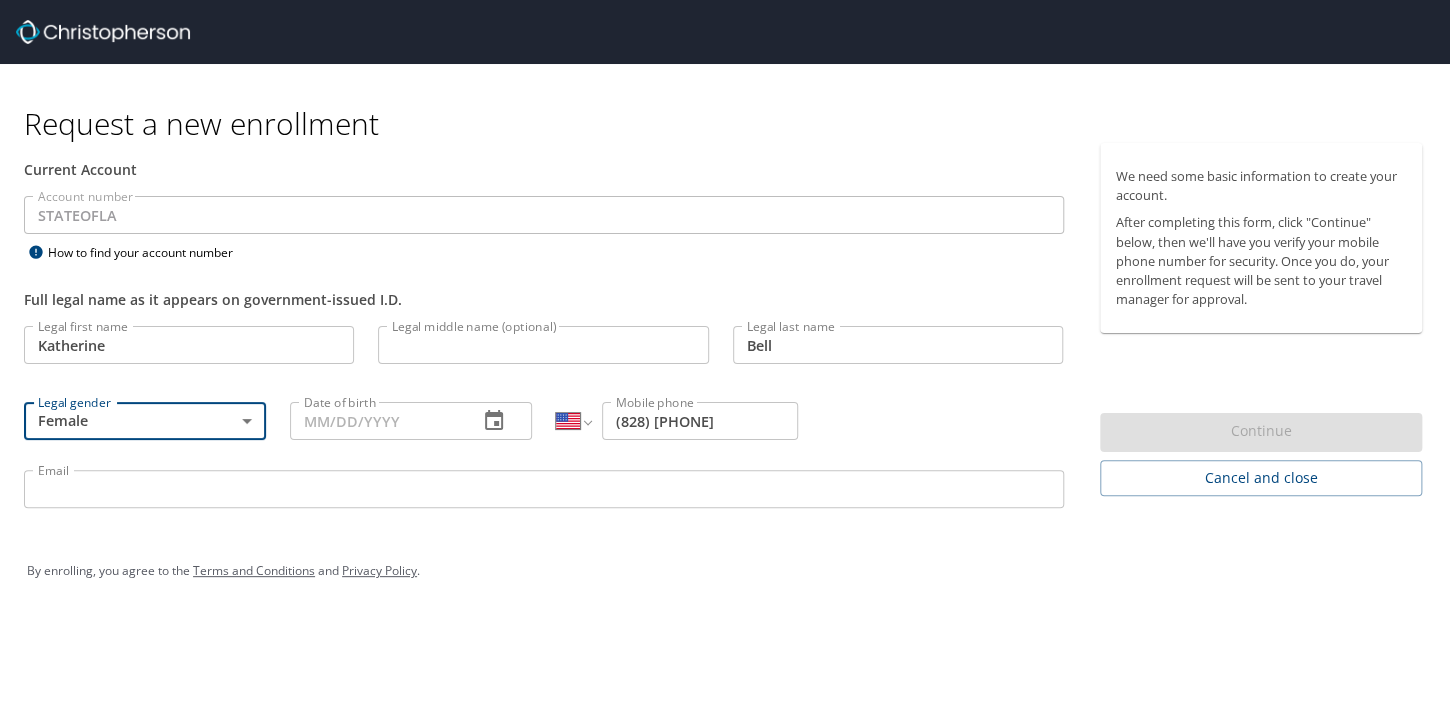 click on "Date of birth" at bounding box center [376, 421] 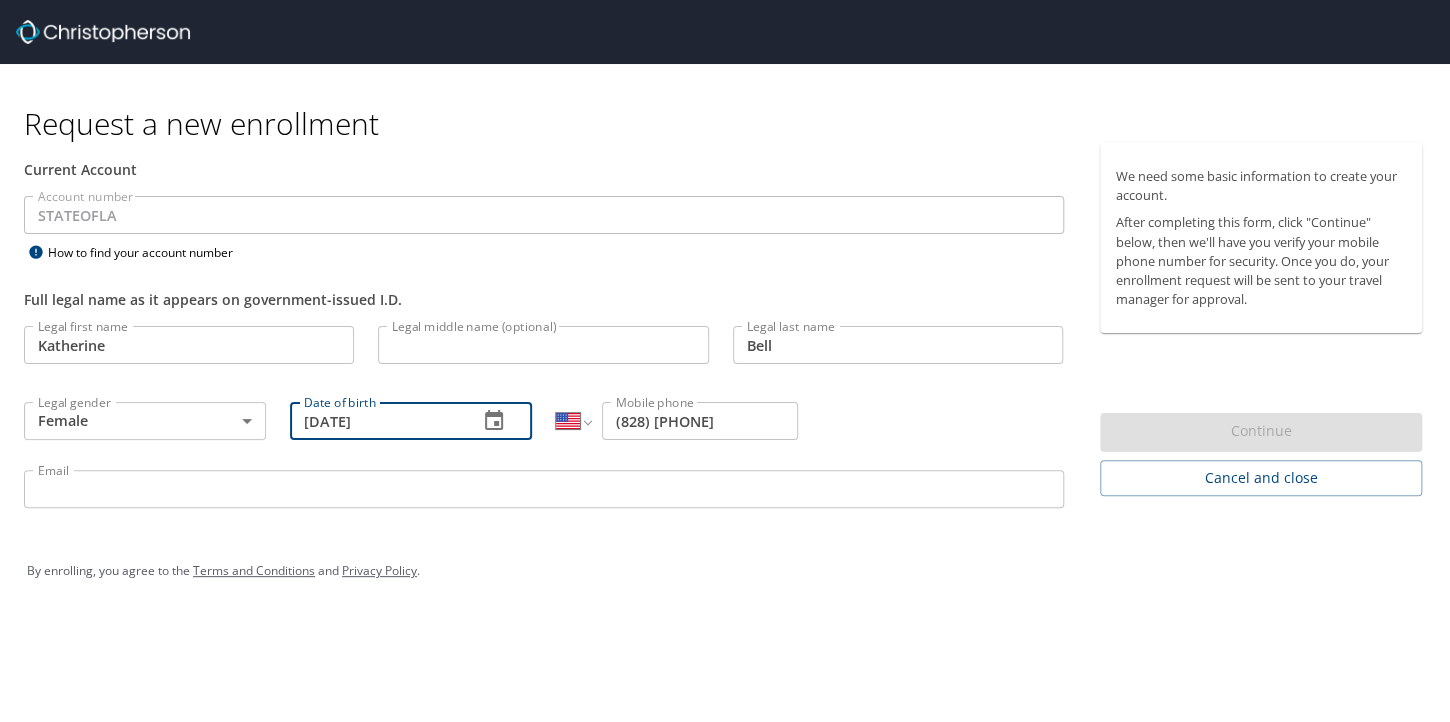 type on "[DATE]" 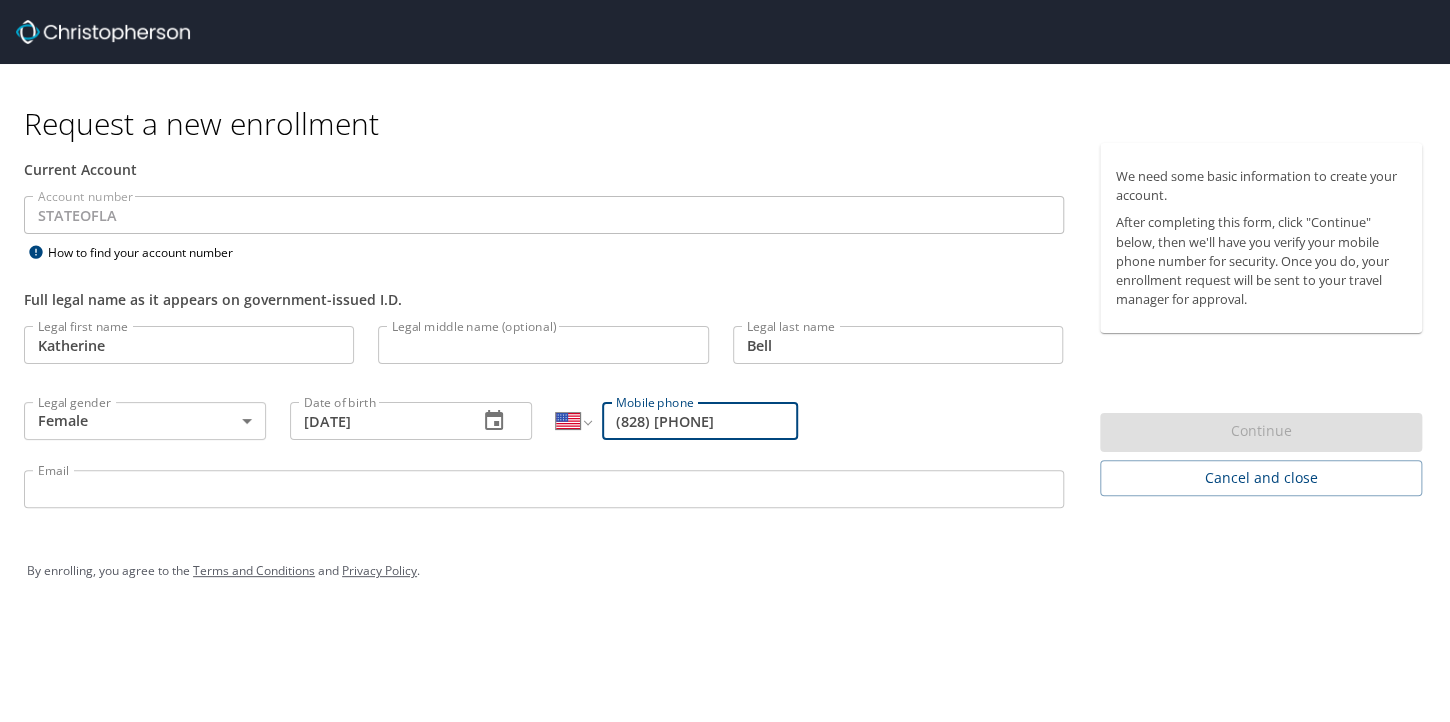drag, startPoint x: 745, startPoint y: 420, endPoint x: 590, endPoint y: 427, distance: 155.15799 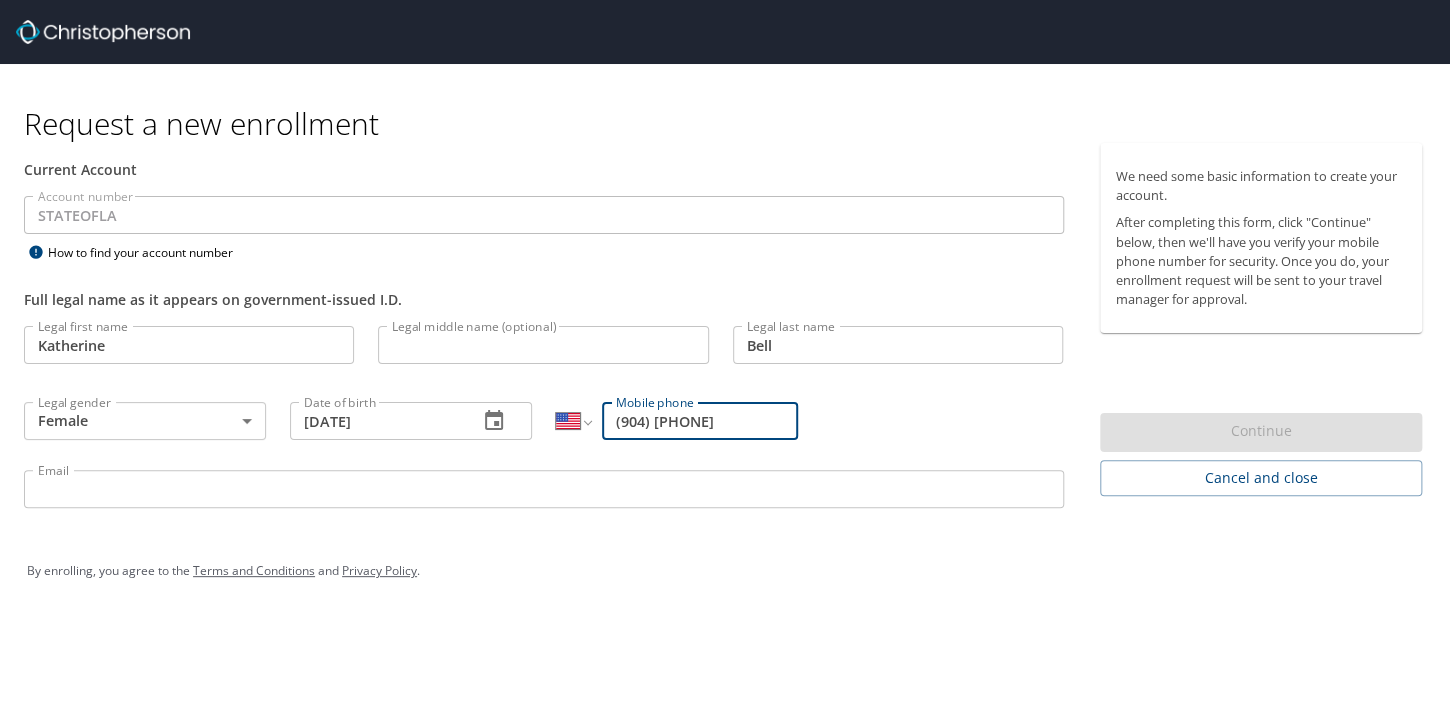 type on "(904) [PHONE]" 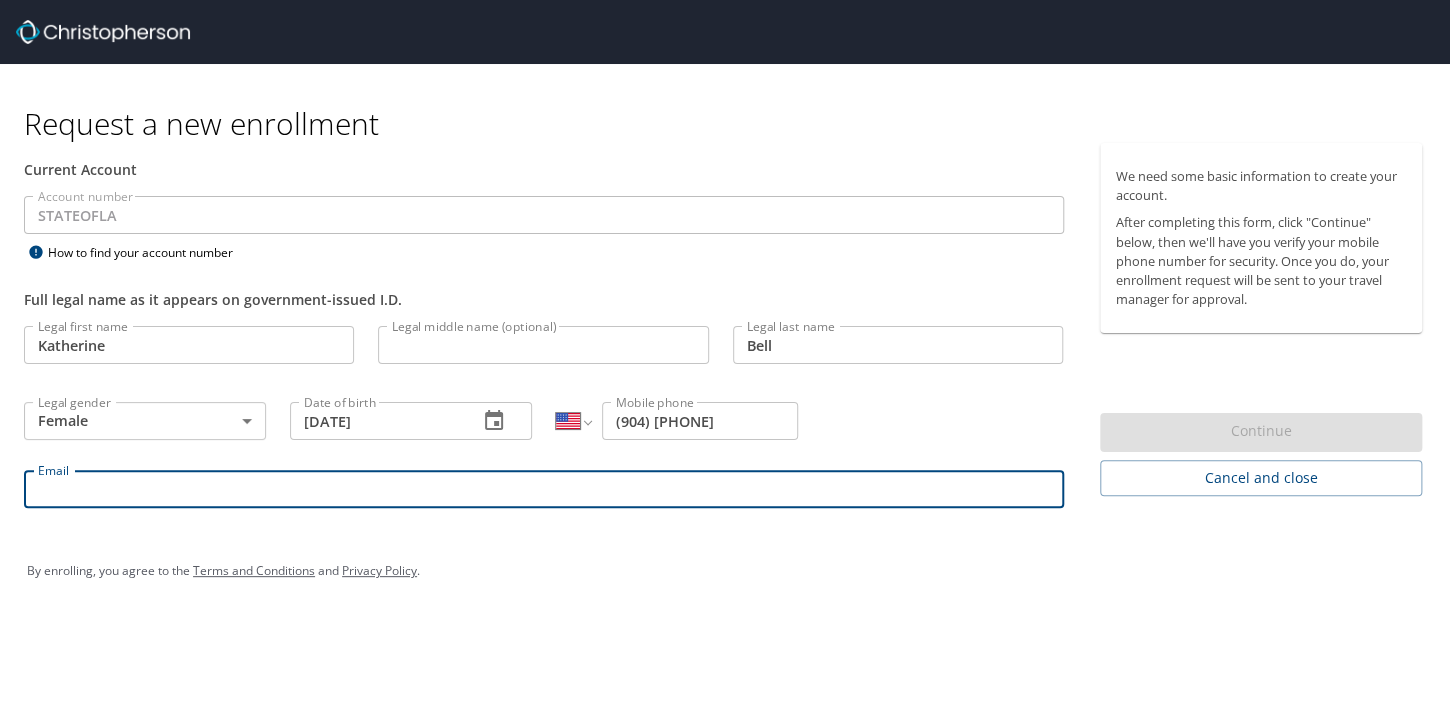 click on "Email" at bounding box center (544, 489) 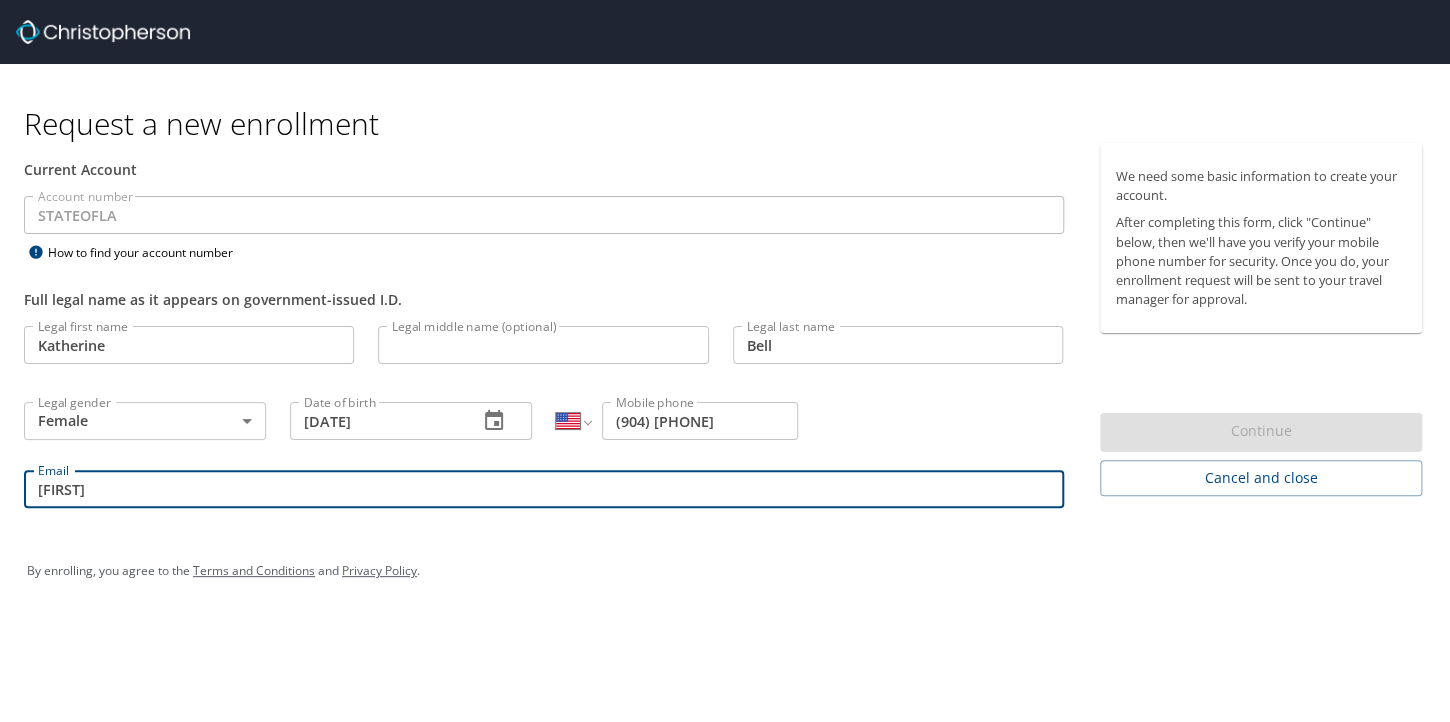 type on "[EMAIL]" 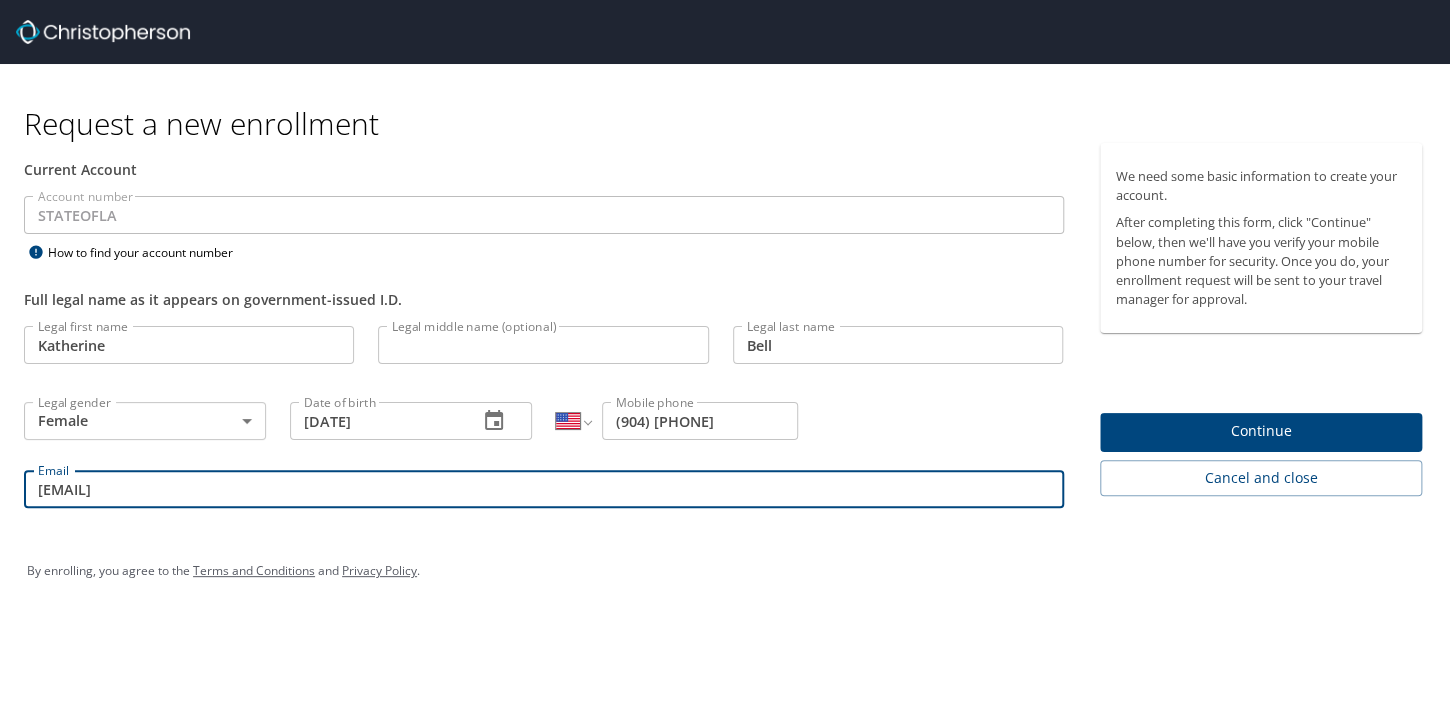 click on "Continue" at bounding box center [1261, 432] 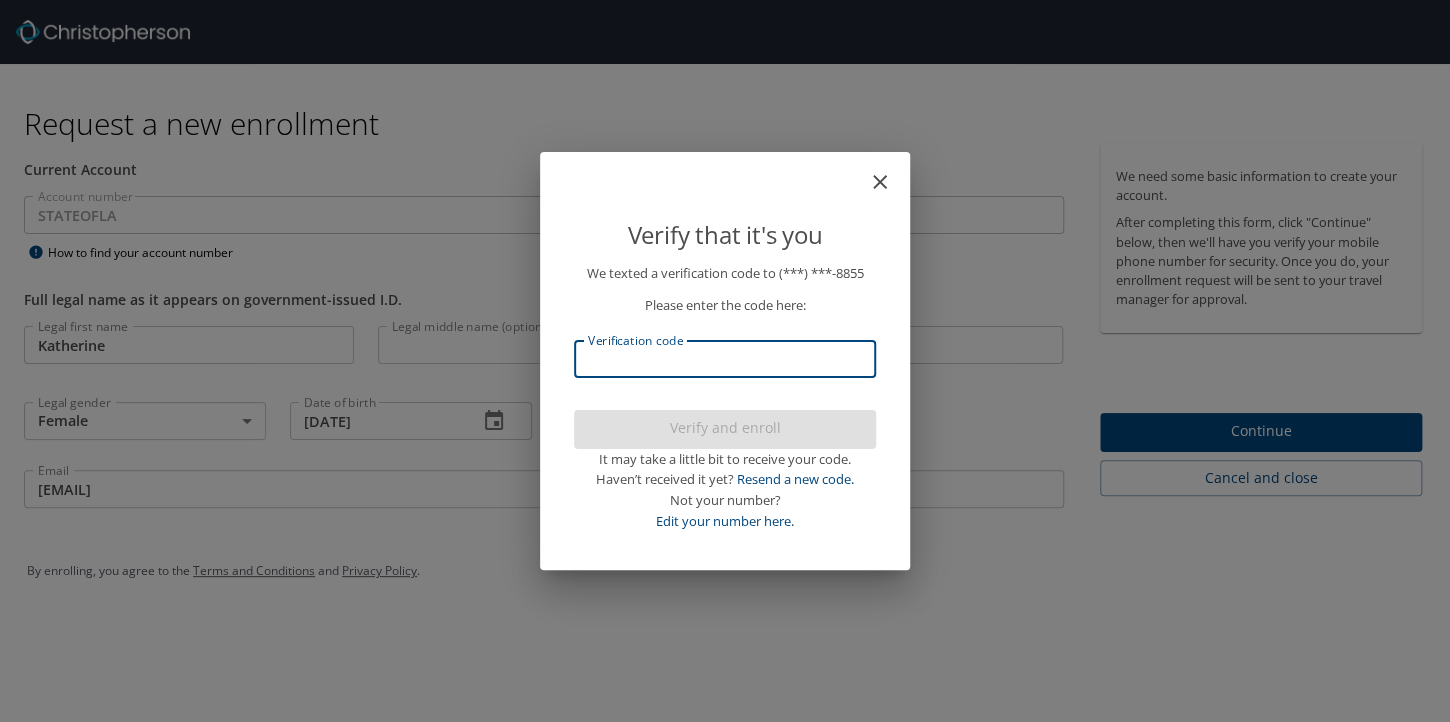 click on "Verification code" at bounding box center [725, 359] 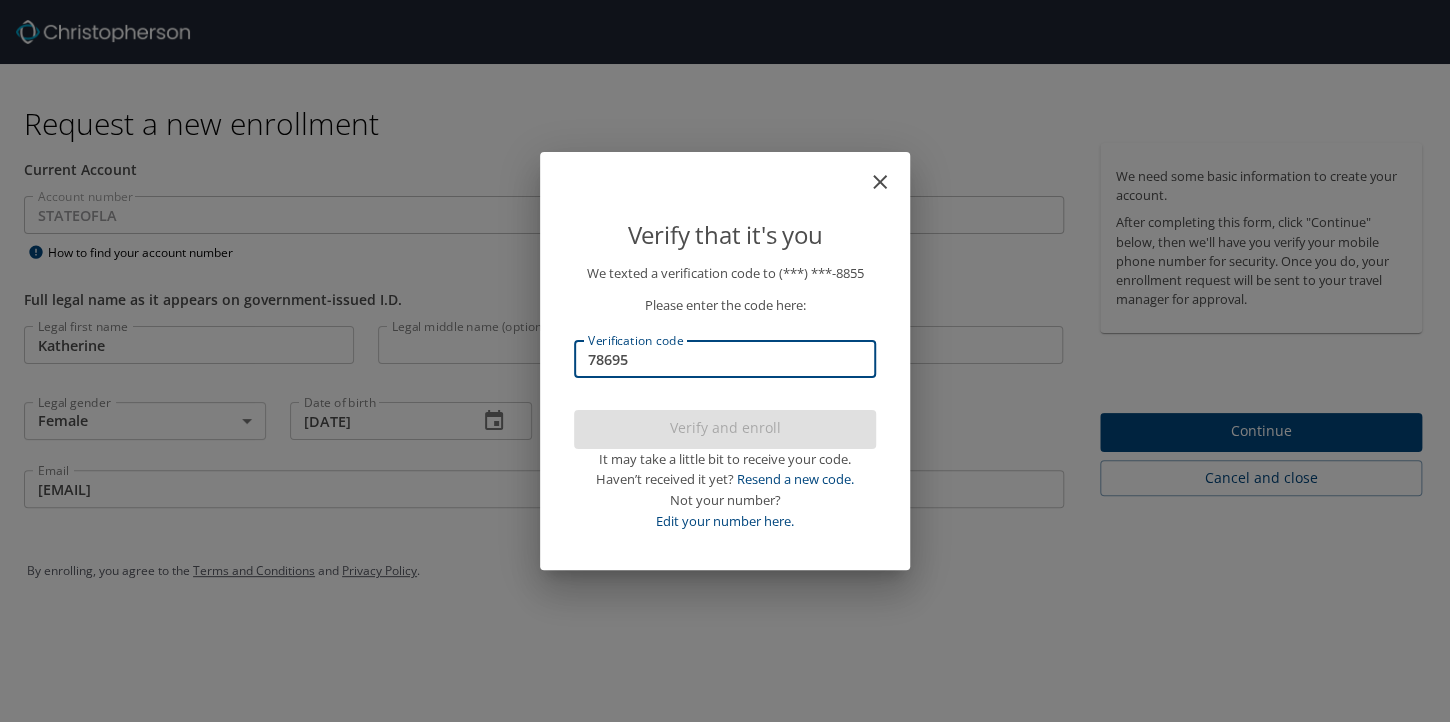 type on "786956" 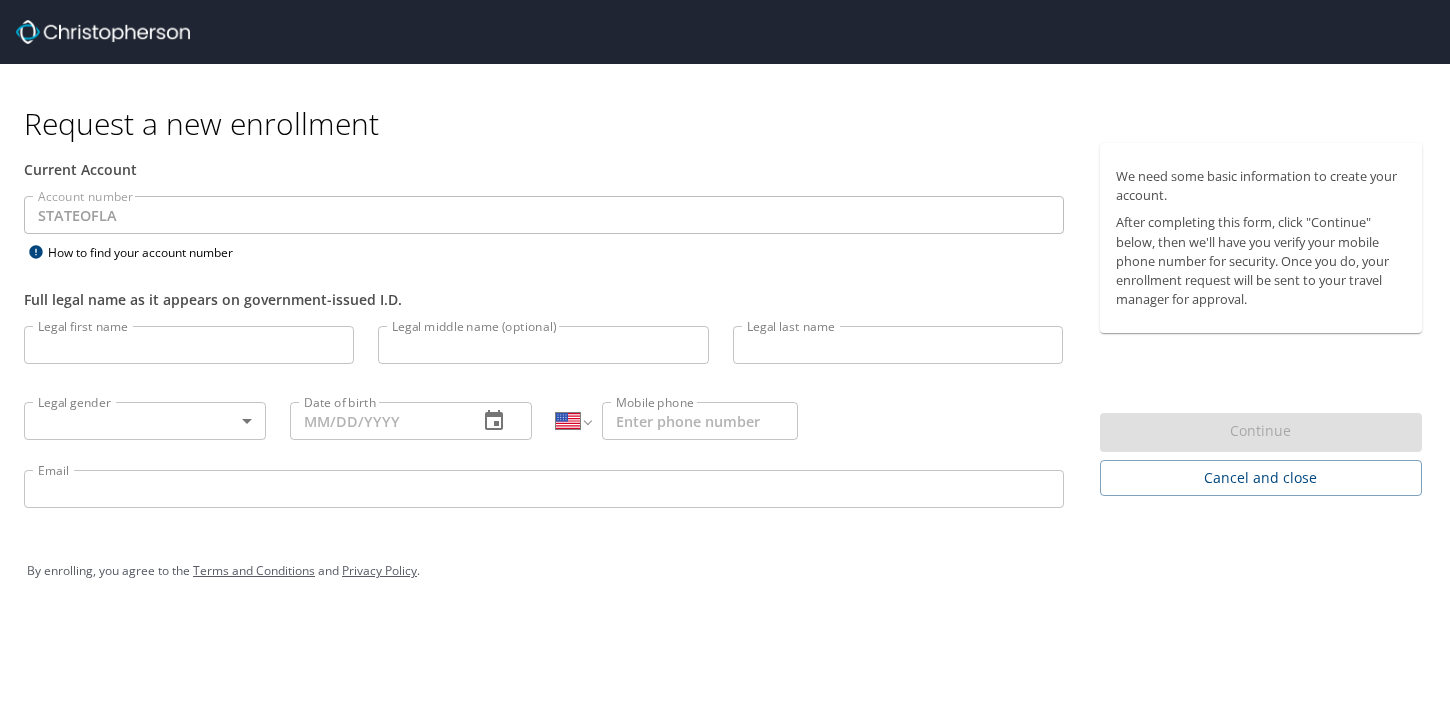 select on "US" 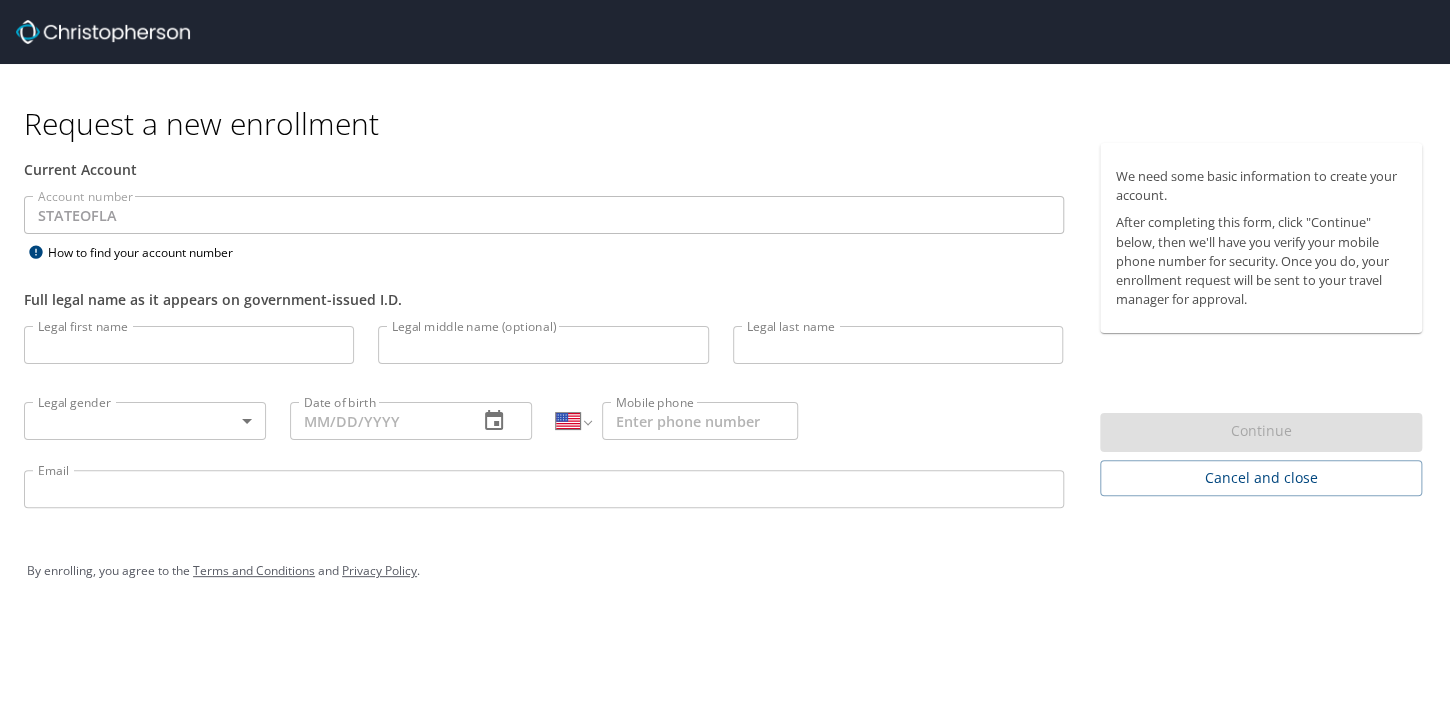 click on "Legal first name" at bounding box center [189, 345] 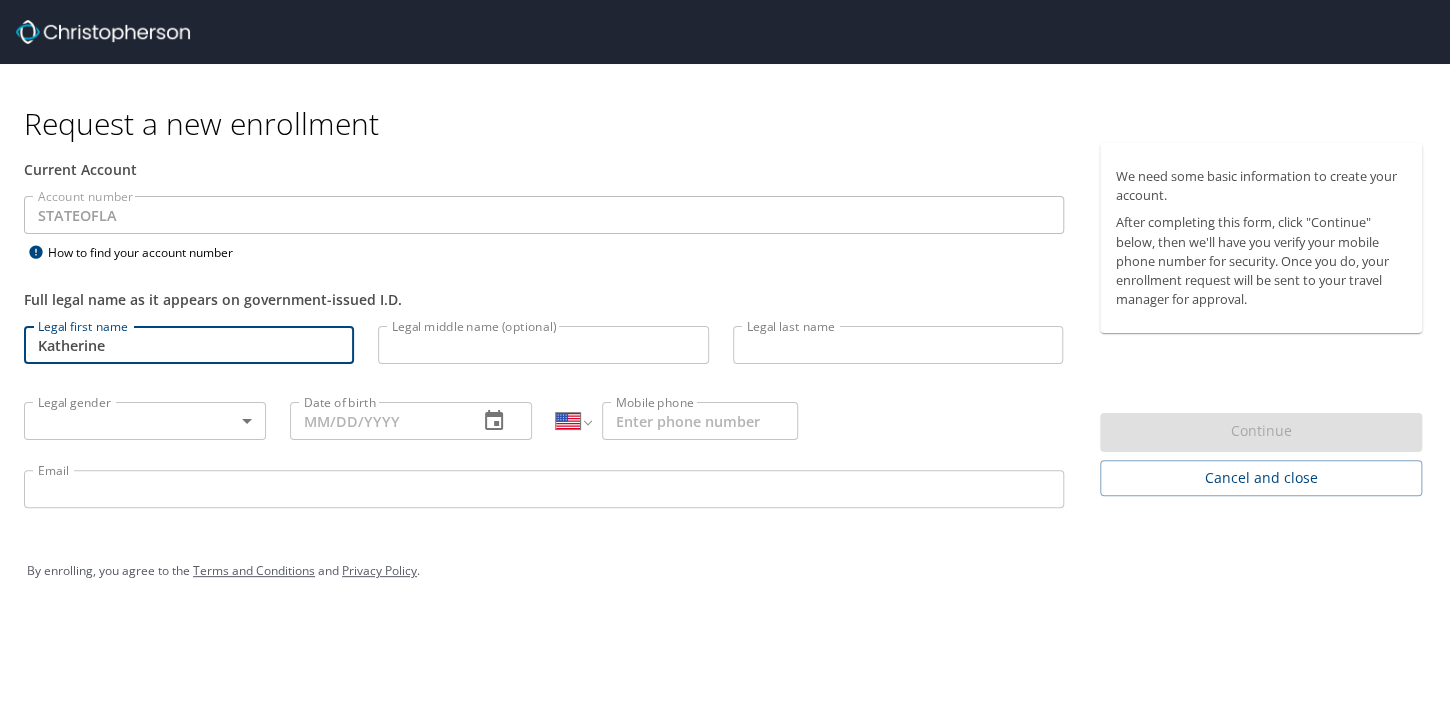 type on "Katherine" 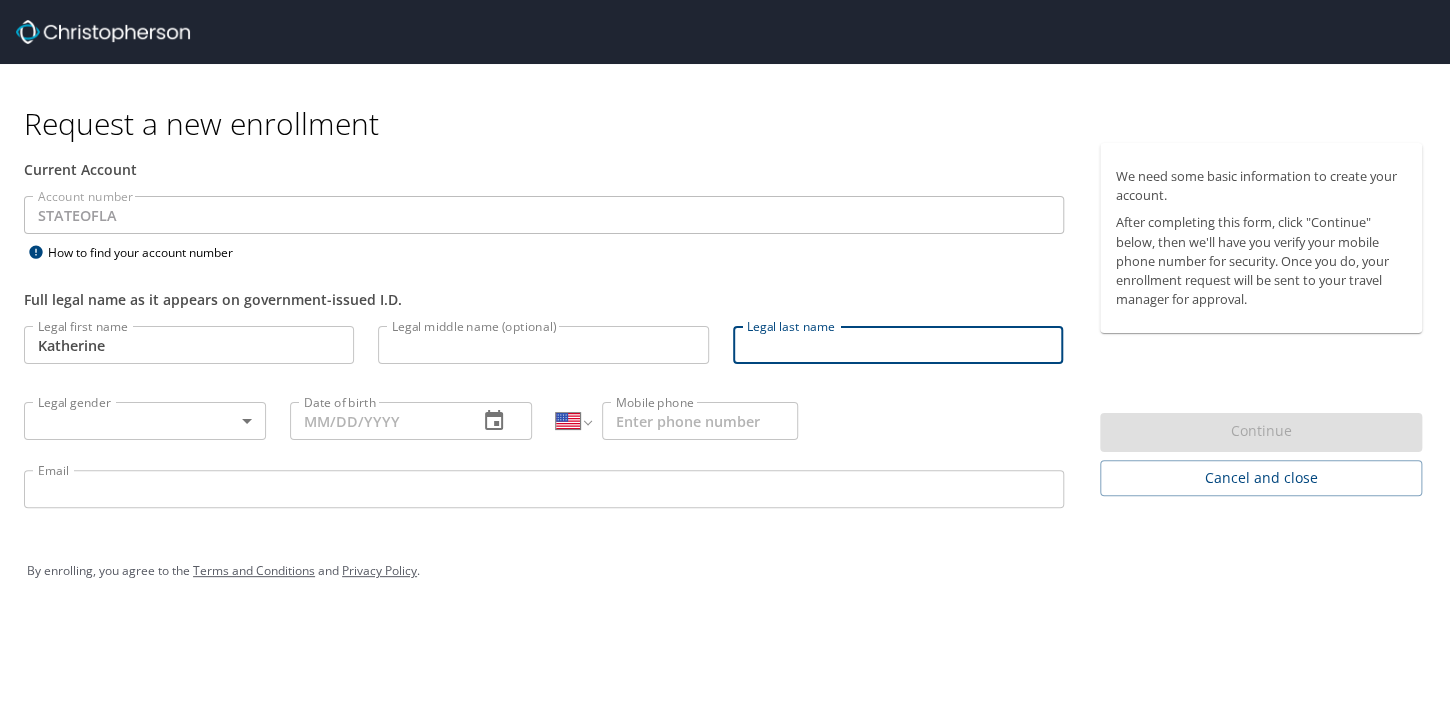 click on "Legal last name" at bounding box center [898, 345] 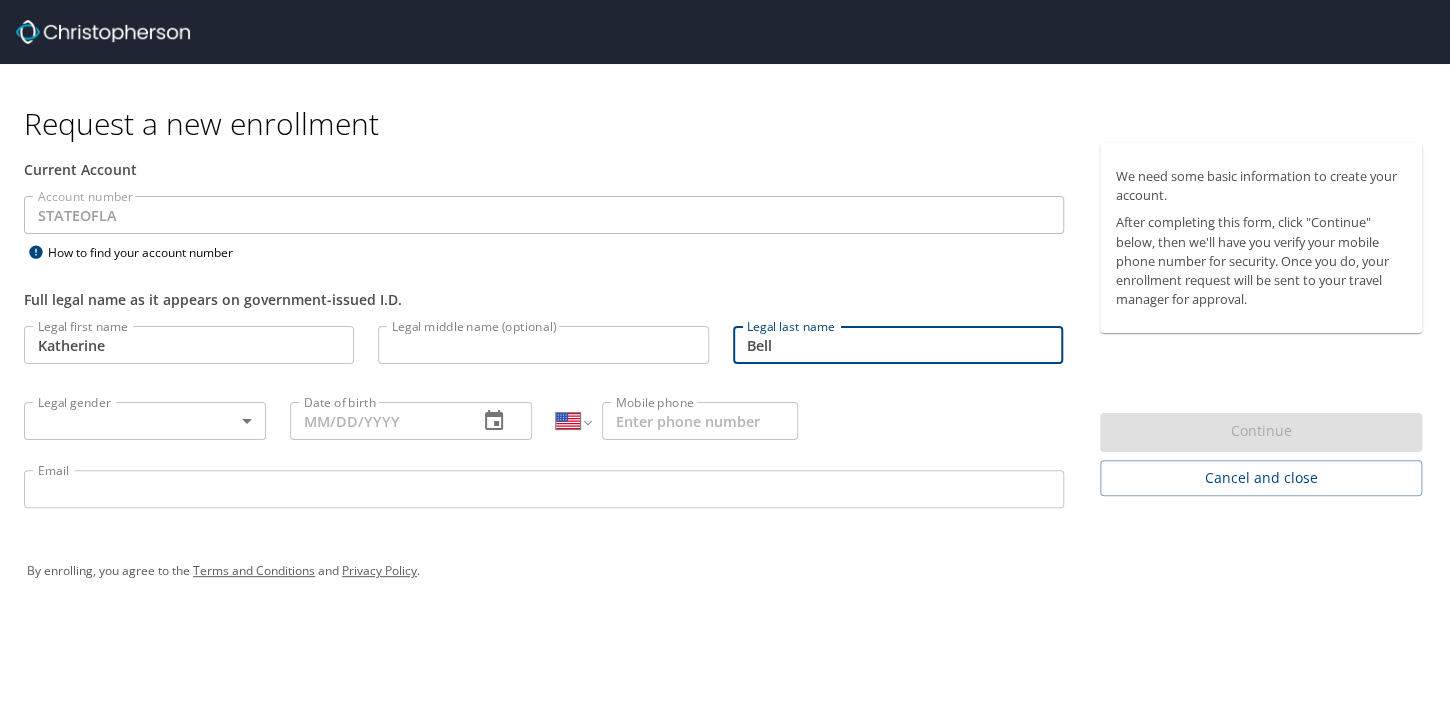 type on "Bell" 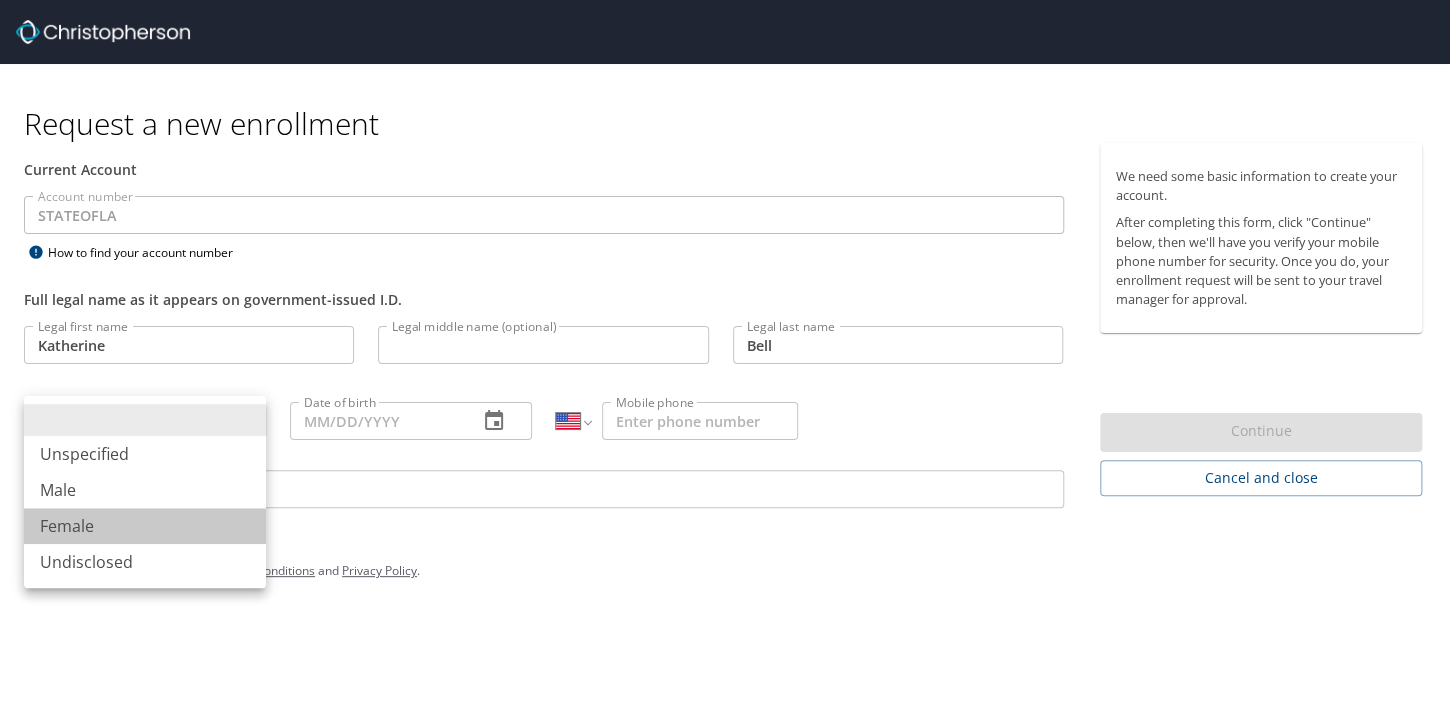 click on "Female" at bounding box center (145, 526) 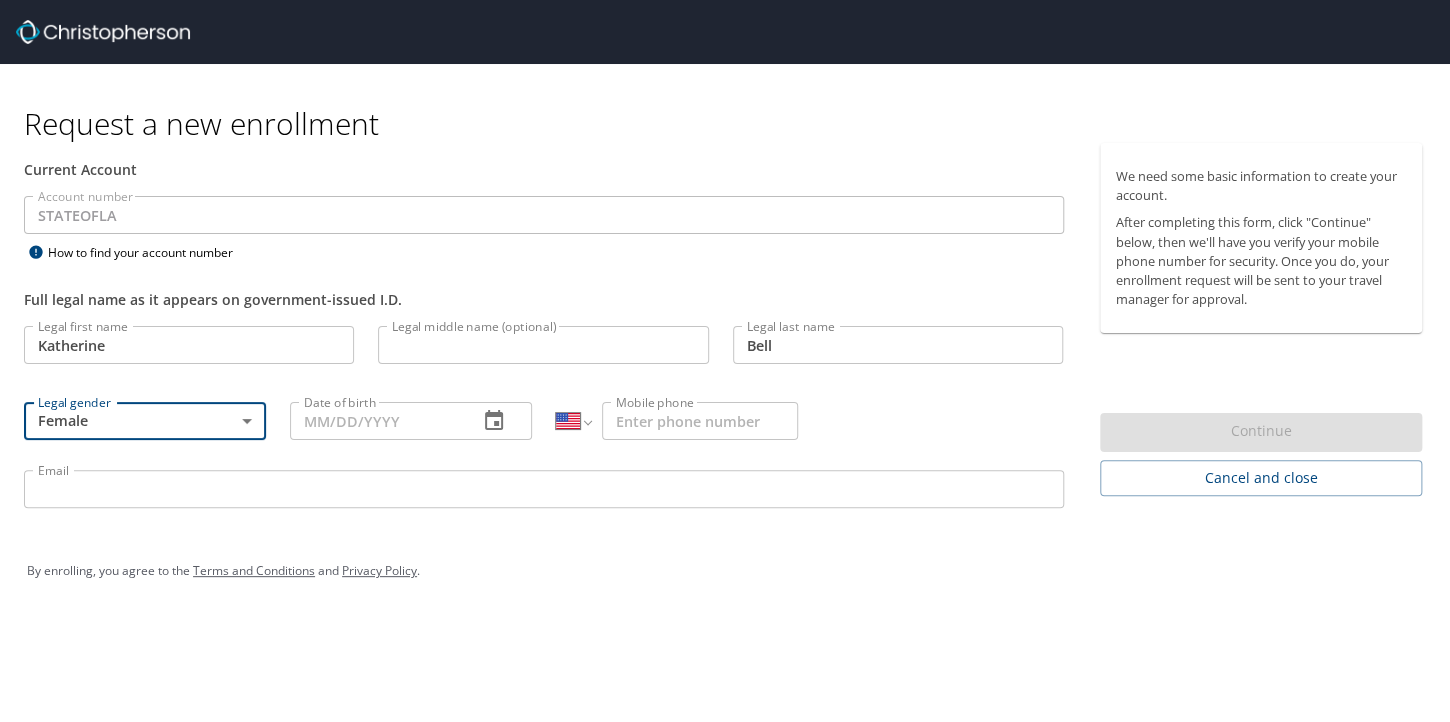 click on "Date of birth" at bounding box center [376, 421] 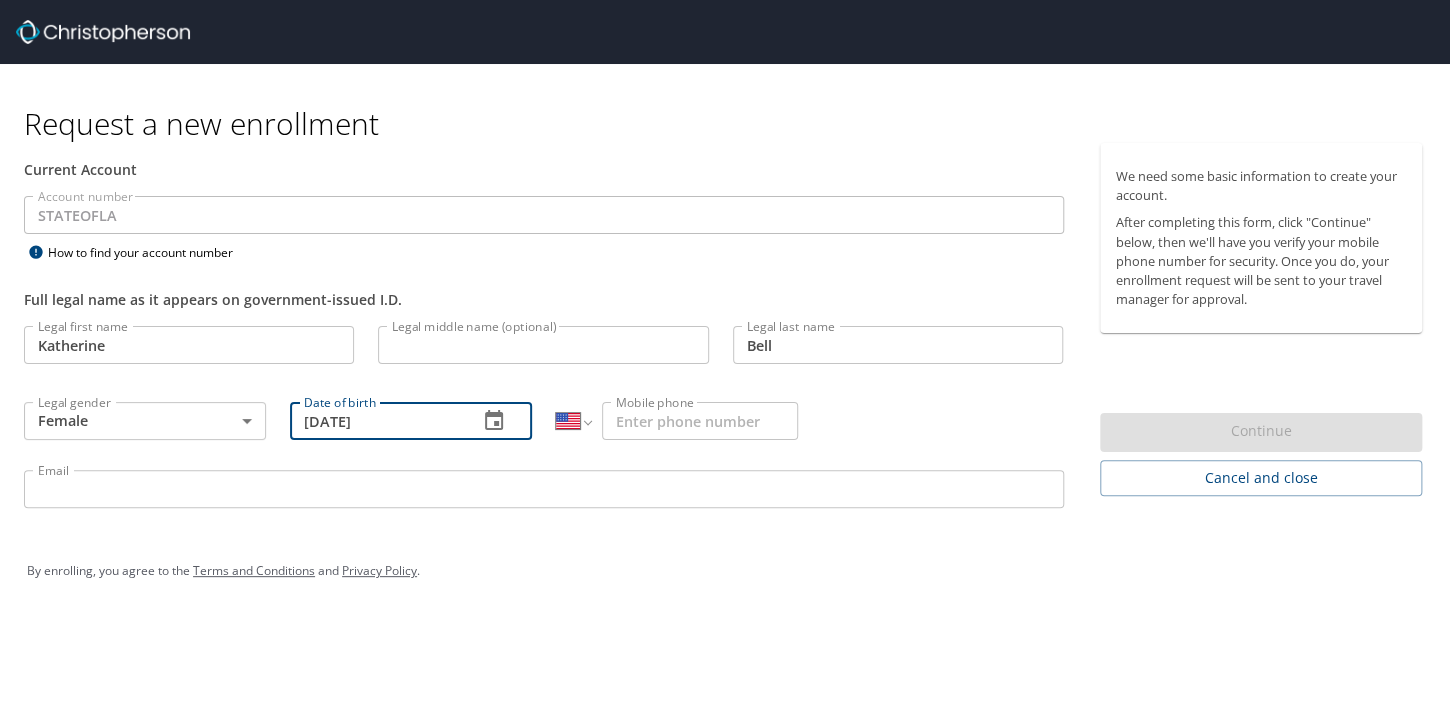 type on "[DATE]" 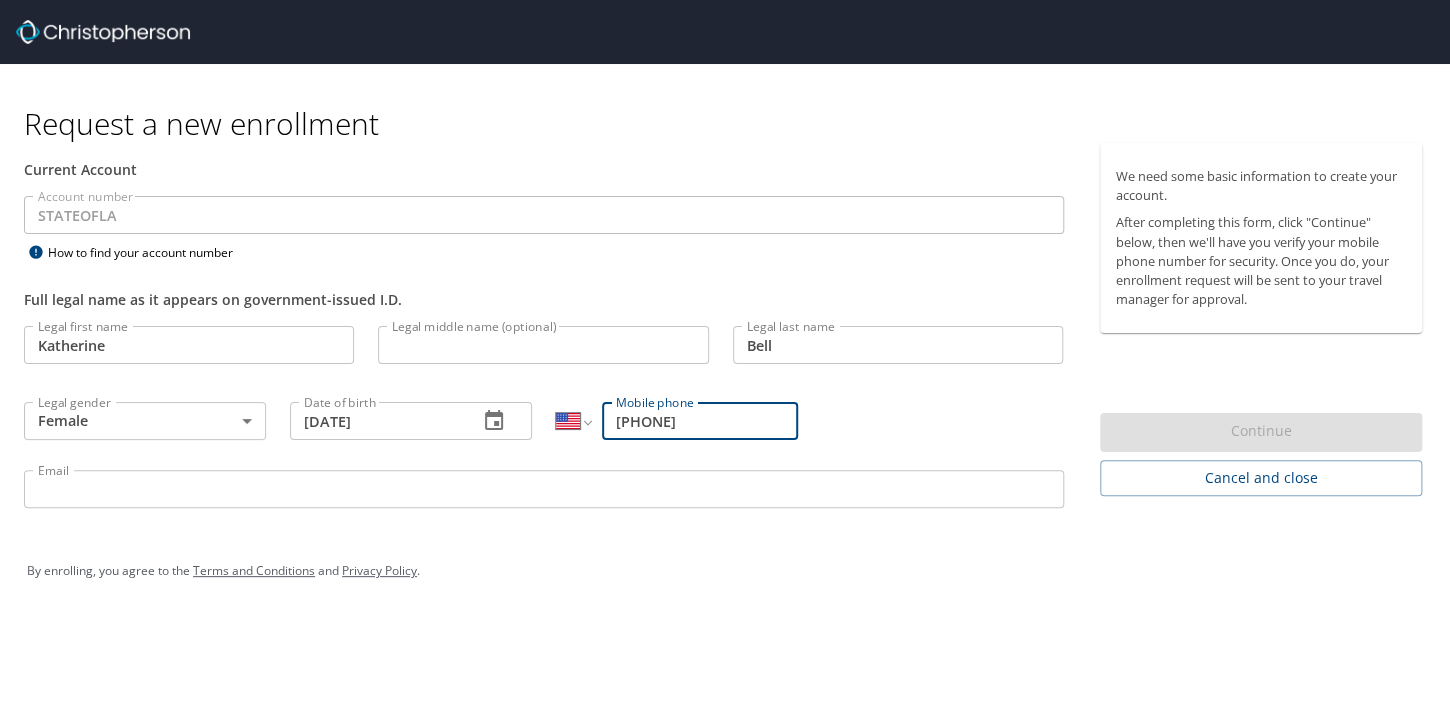 type on "(904) [PHONE]" 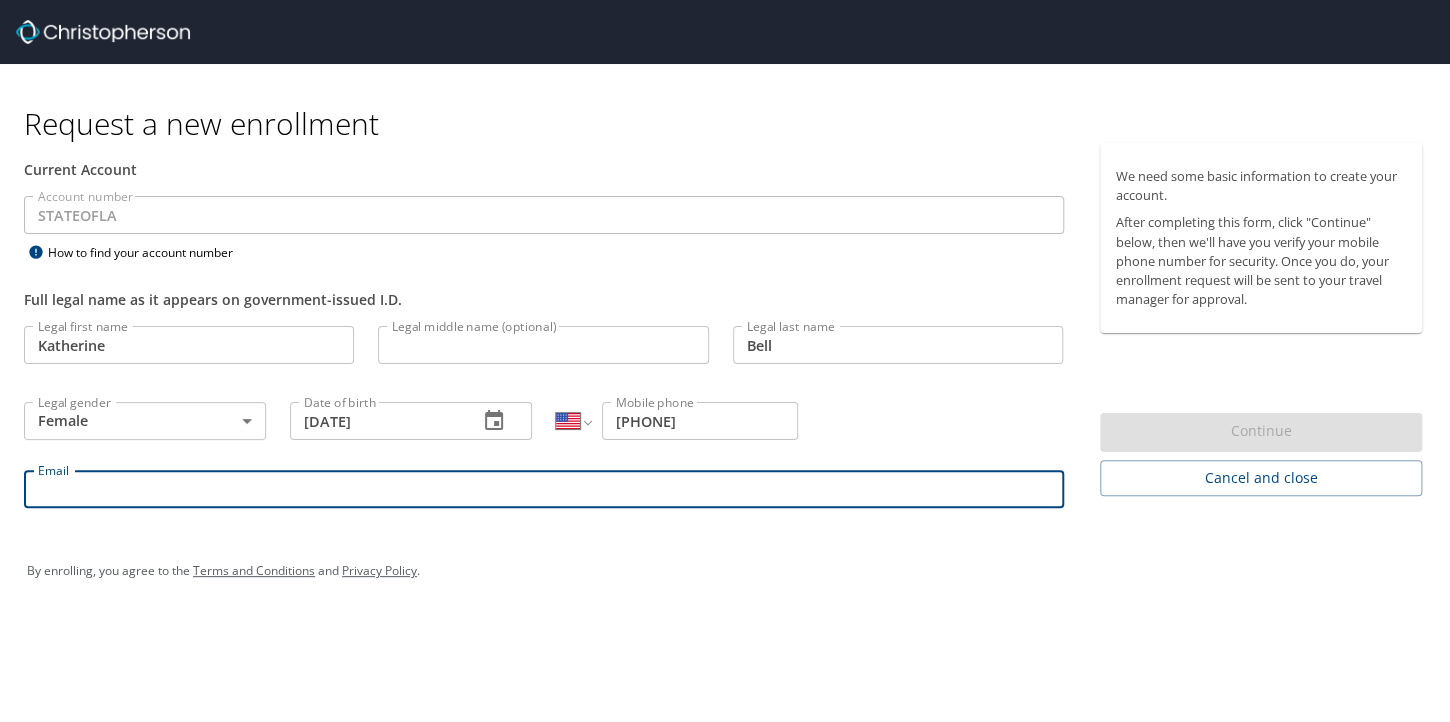 type on "[EMAIL]" 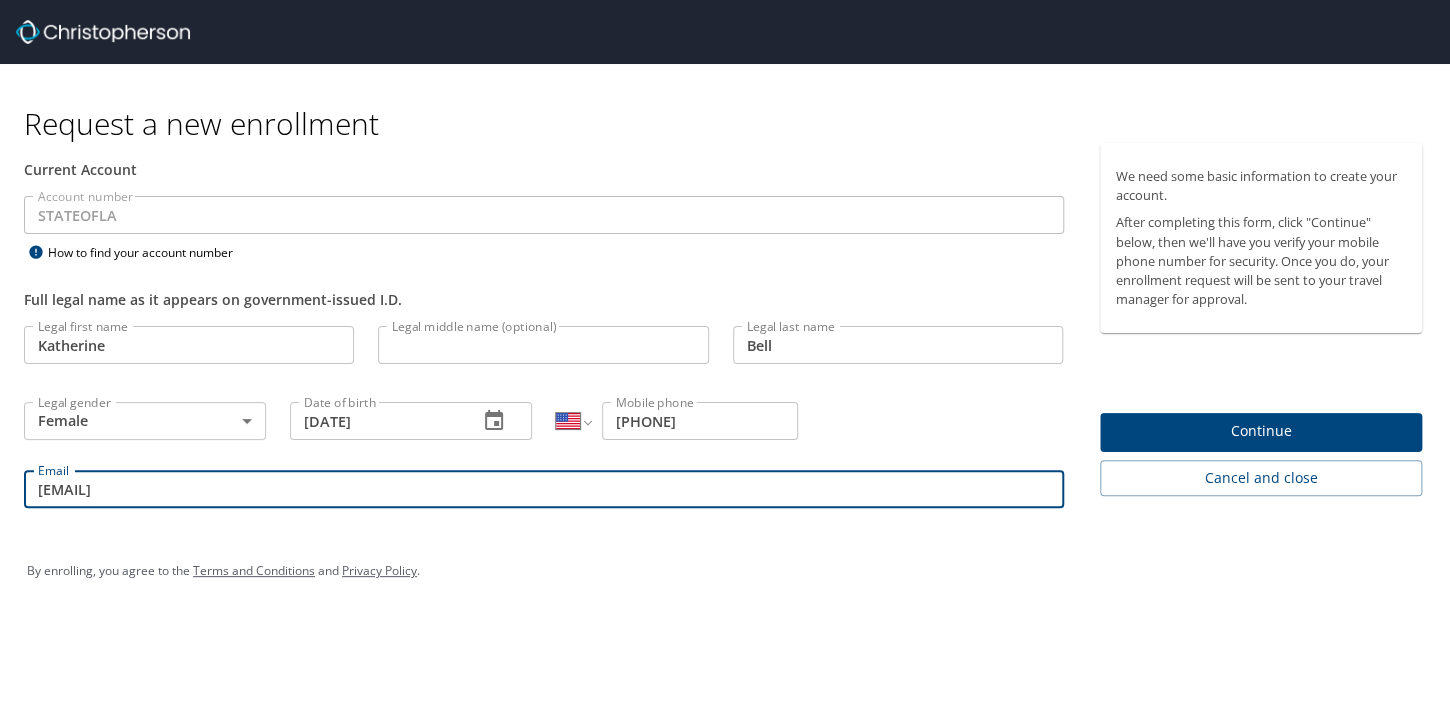 click on "Continue" at bounding box center [1261, 431] 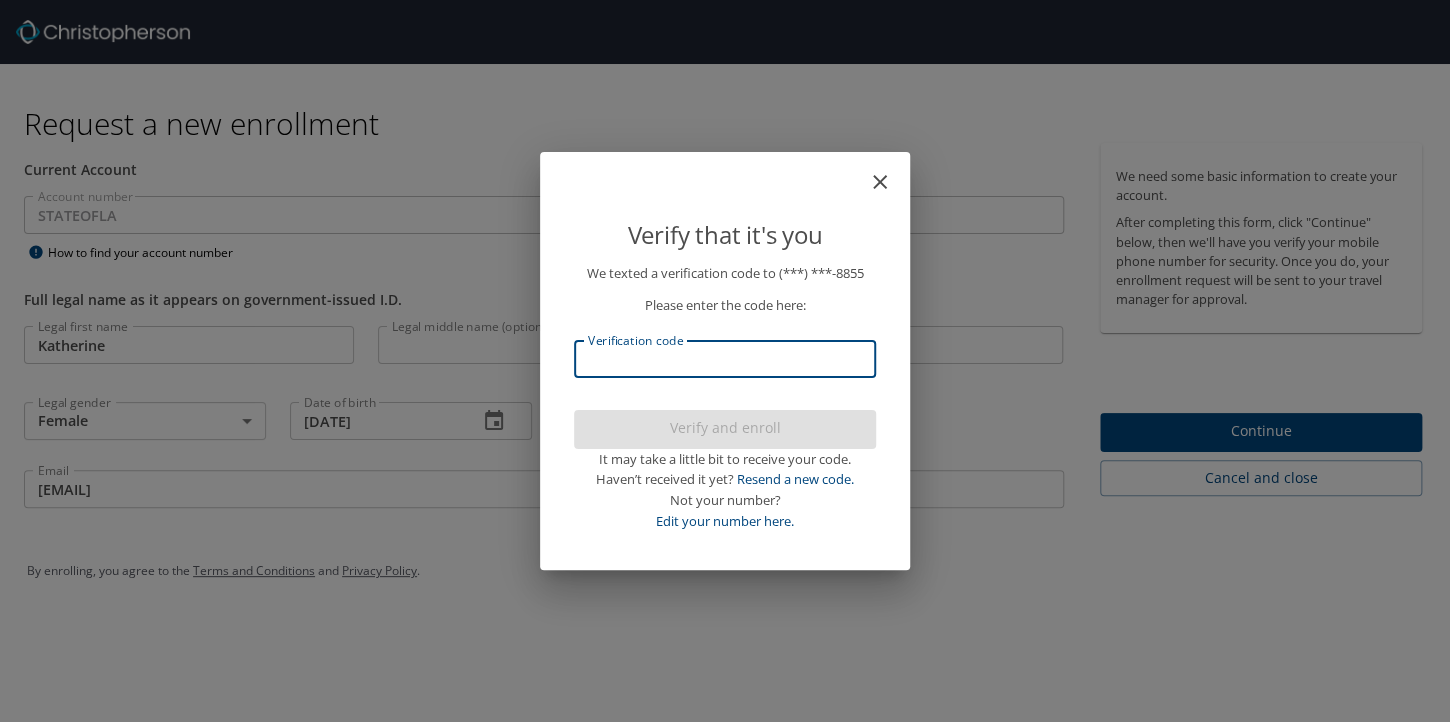 click on "Verification code" at bounding box center (725, 359) 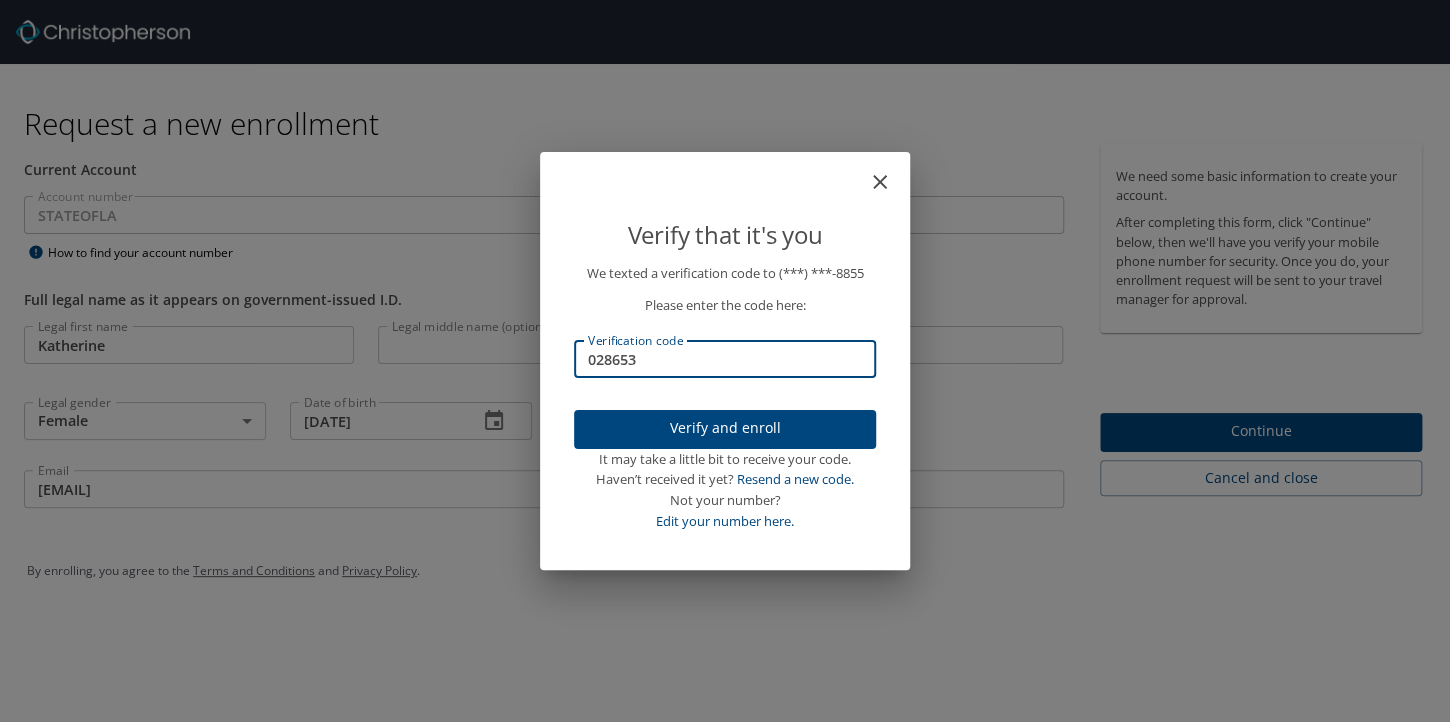 type on "028653" 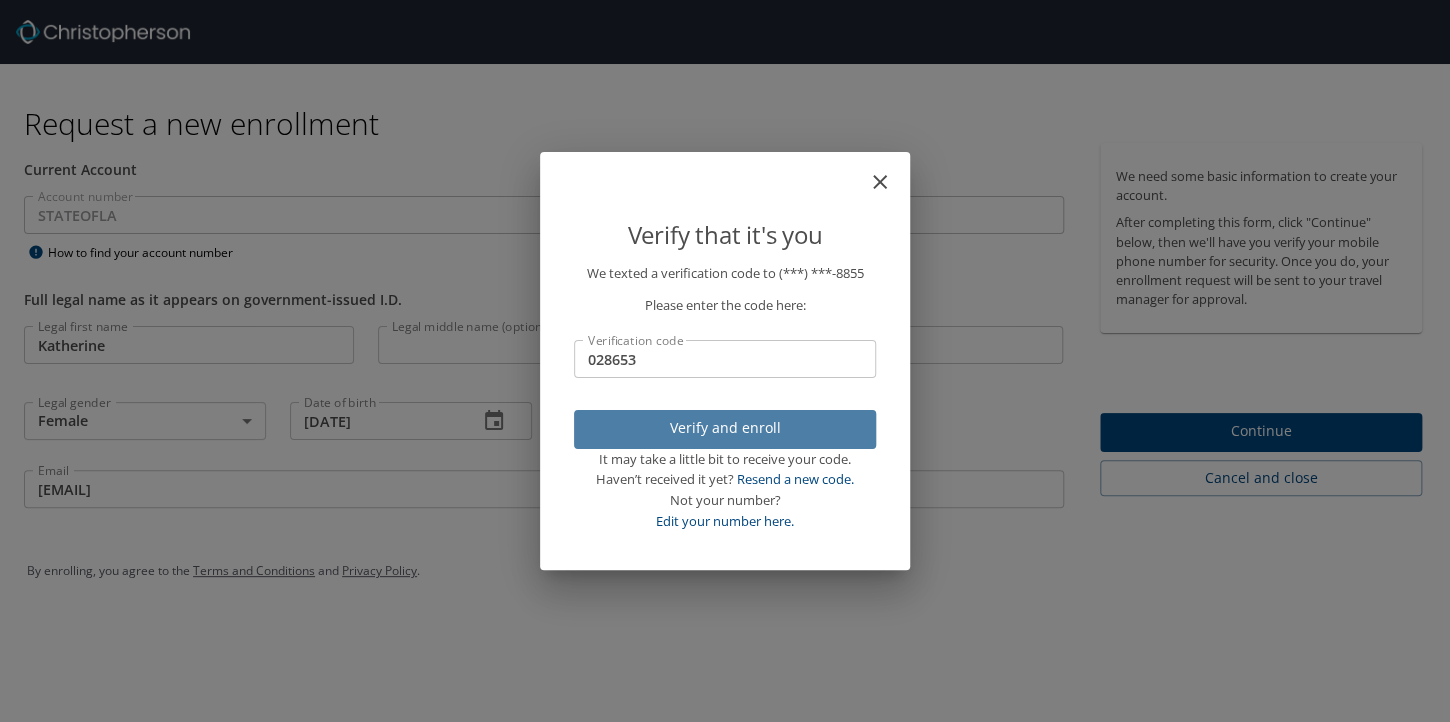 click on "Verify and enroll" at bounding box center [725, 428] 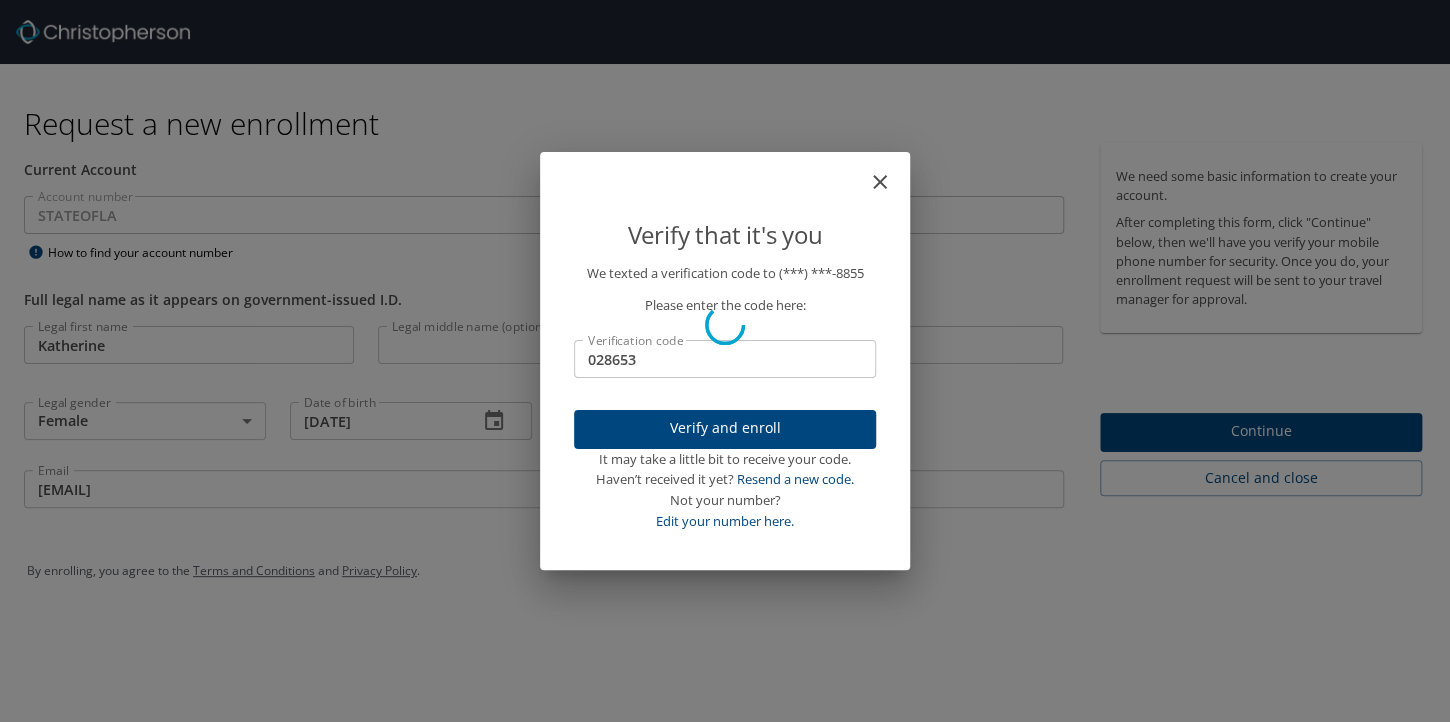 type 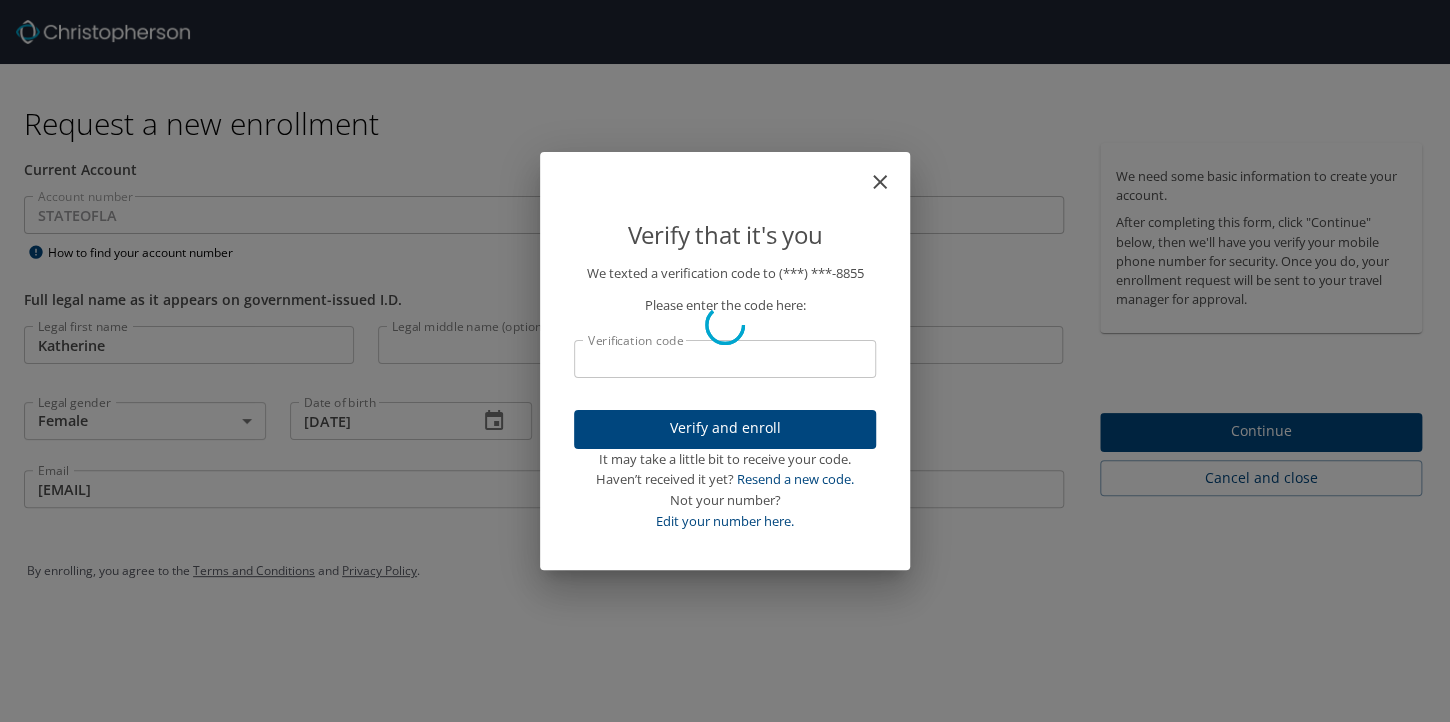 click on "Verify that it's you We texted a verification code to (***) ***- 8855 Please enter the code here: Verification code Verification code Verify and enroll It may take a little bit to receive your code. Haven’t received it yet?   Resend a new code. Not your number? Edit your number here." at bounding box center (725, 361) 